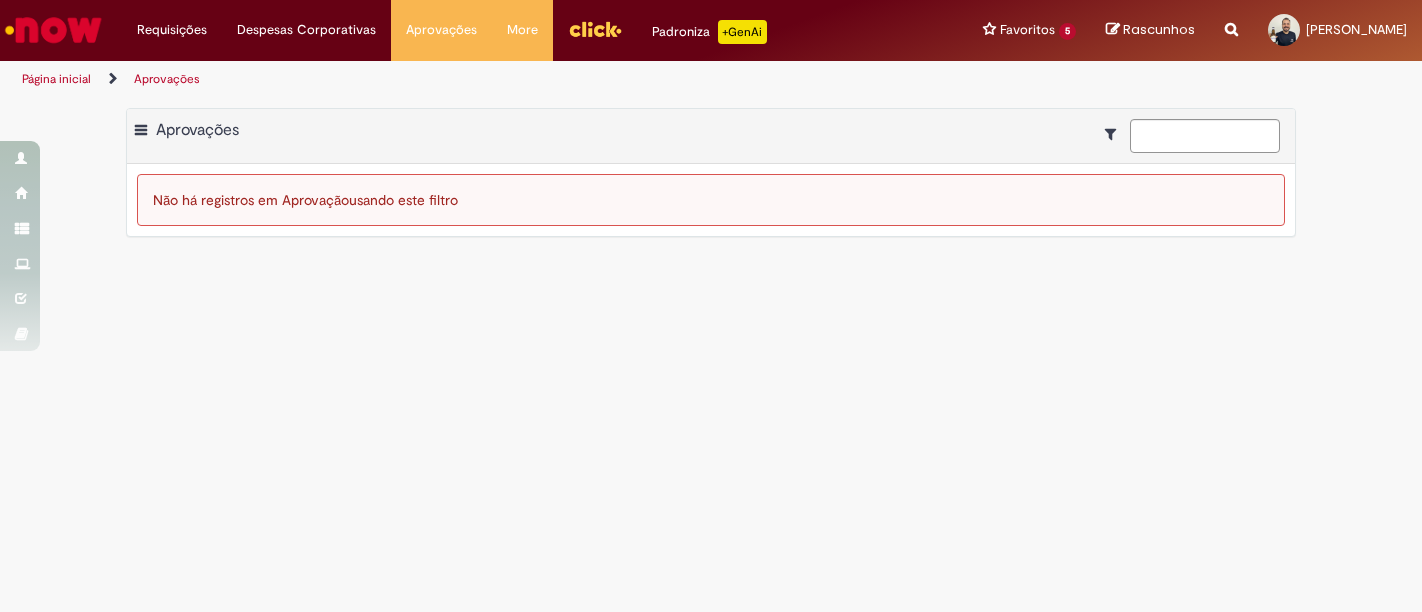 scroll, scrollTop: 0, scrollLeft: 0, axis: both 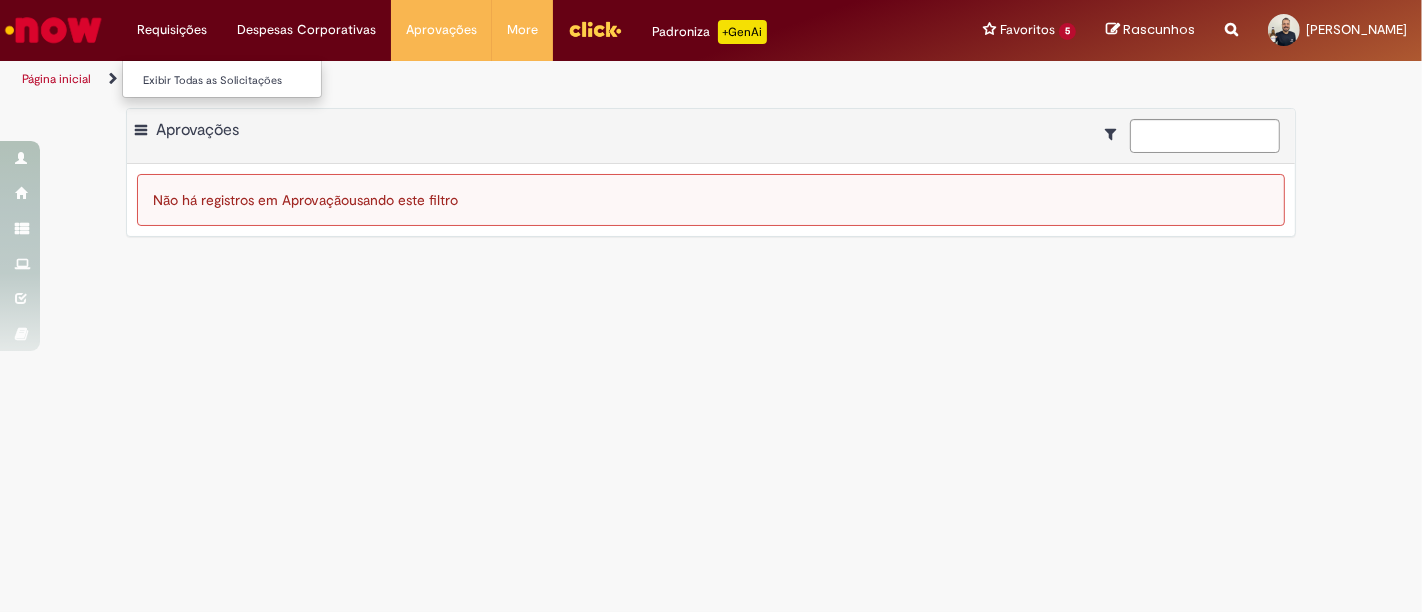 click on "Requisições
Exibir Todas as Solicitações" at bounding box center [172, 30] 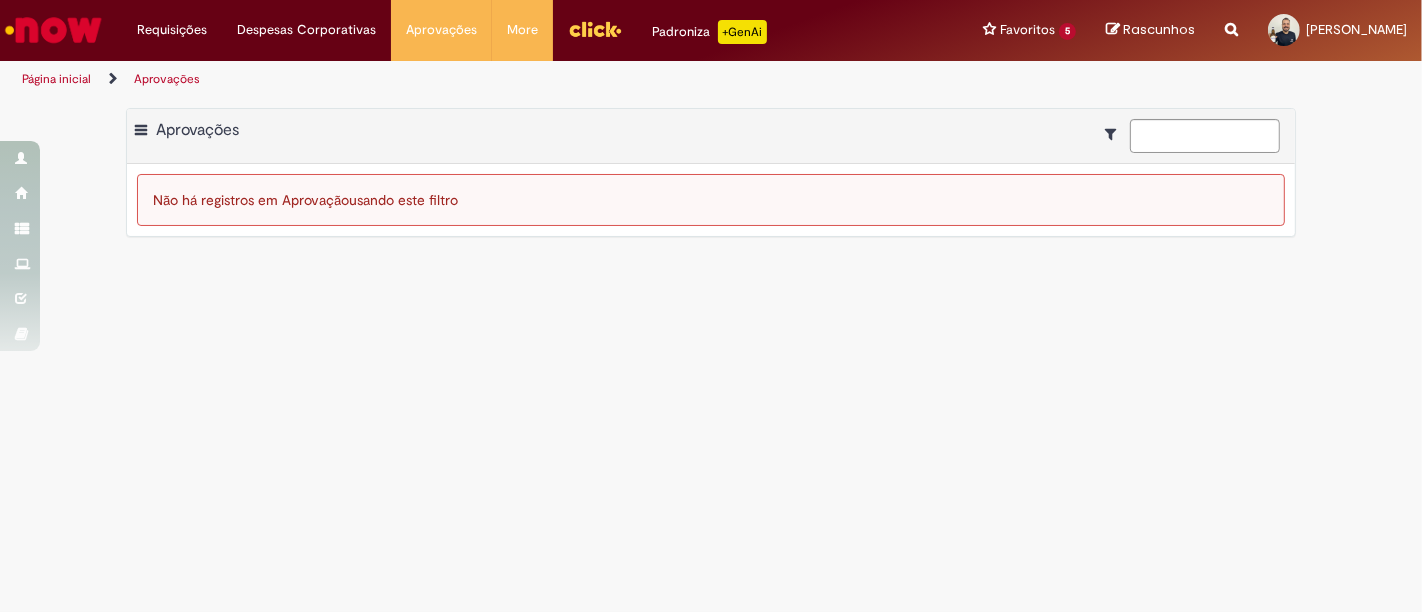 click at bounding box center [53, 30] 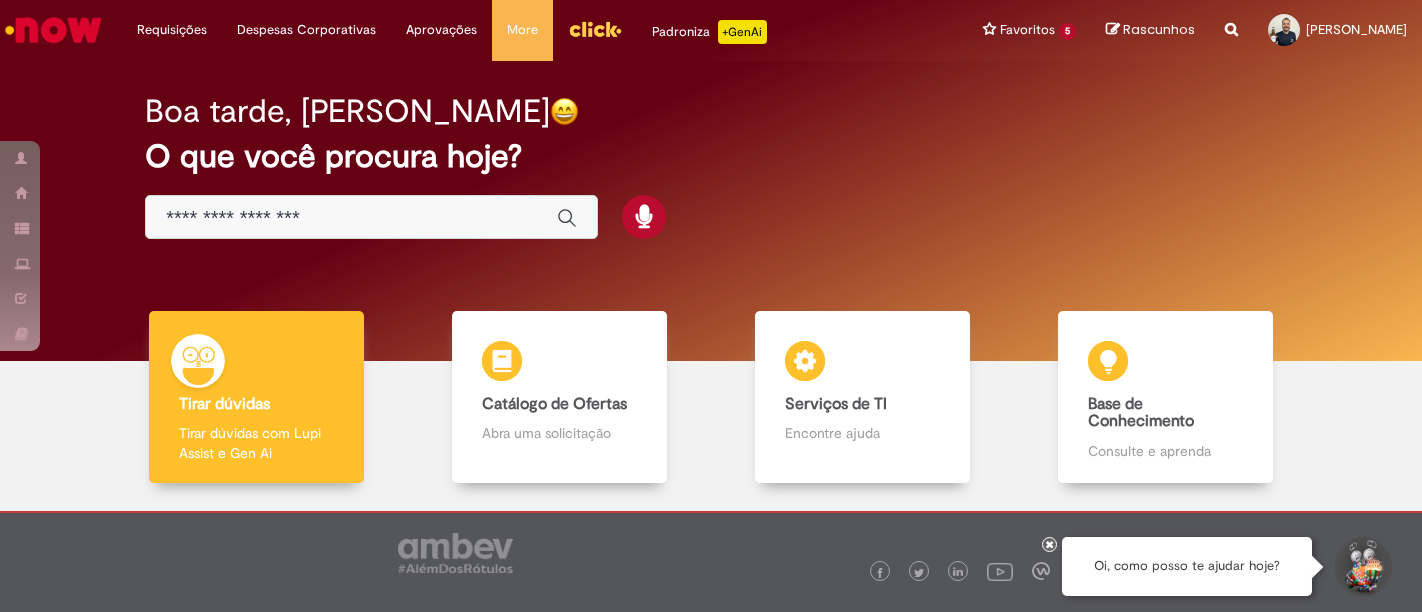 scroll, scrollTop: 0, scrollLeft: 0, axis: both 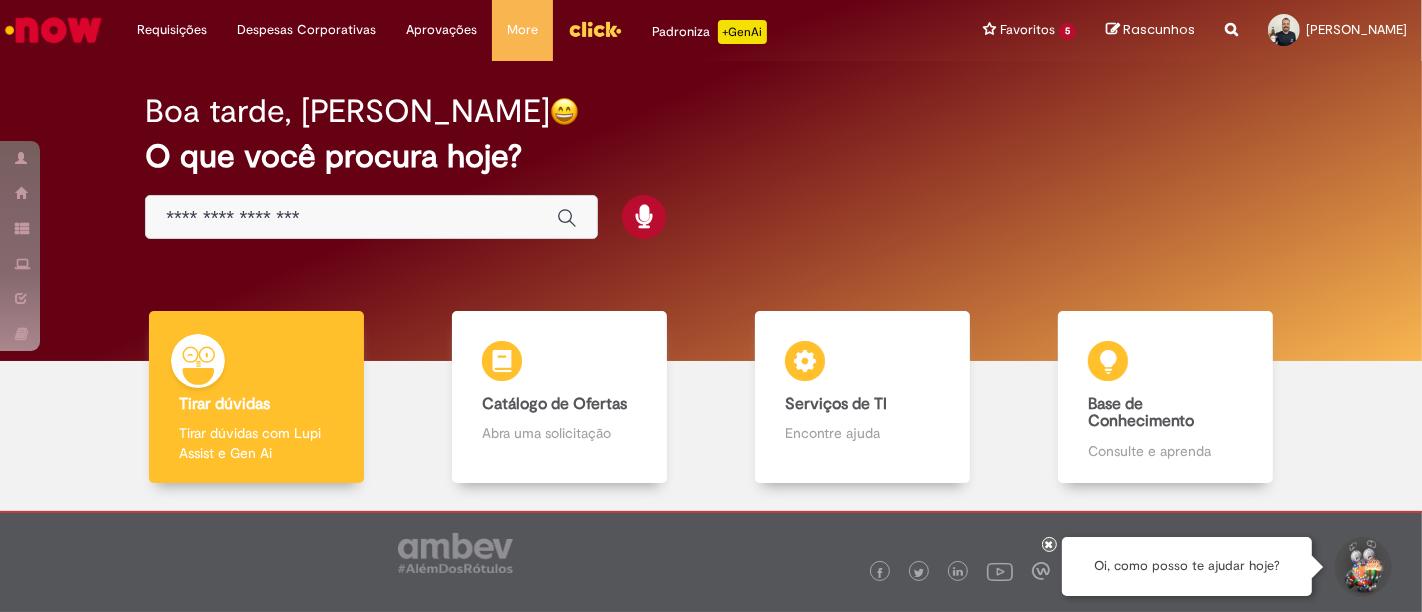 click at bounding box center [371, 217] 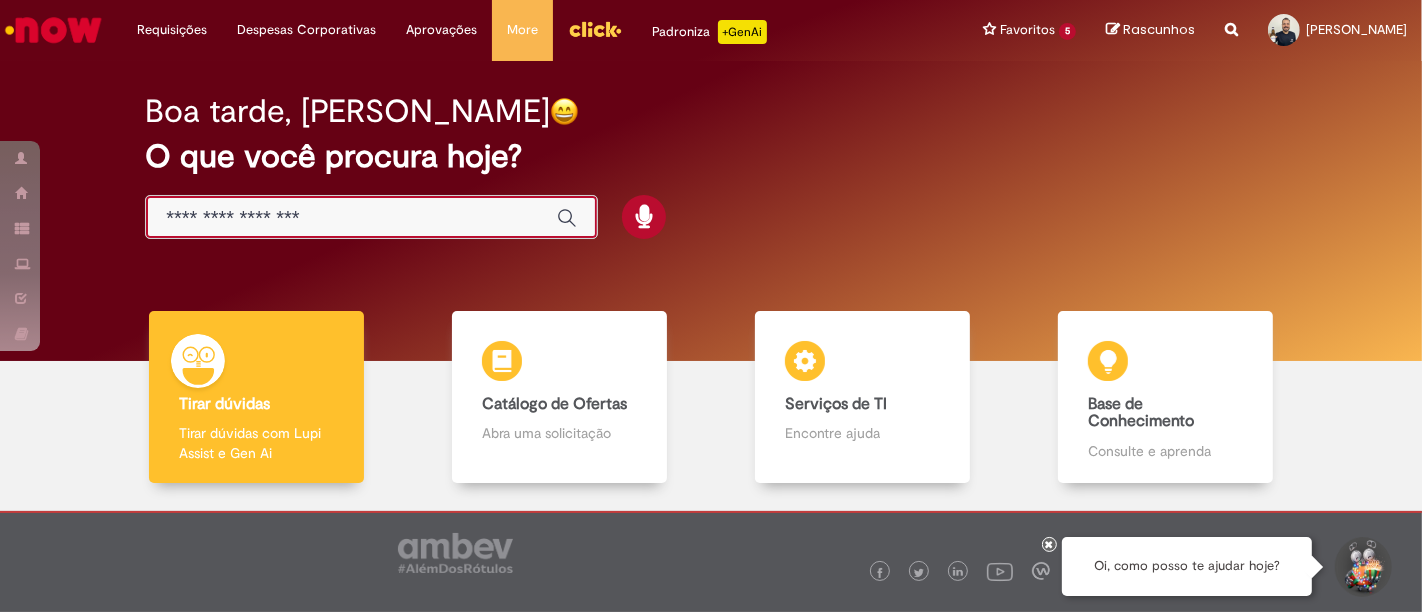 click at bounding box center (351, 218) 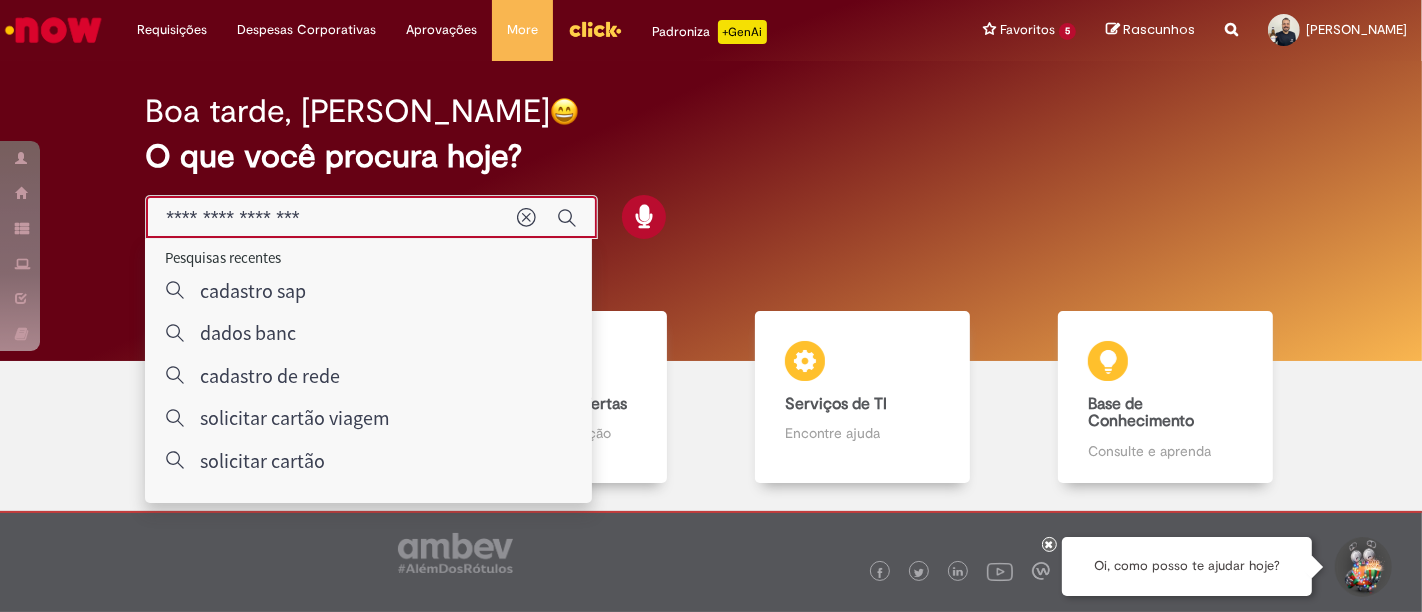 type on "**********" 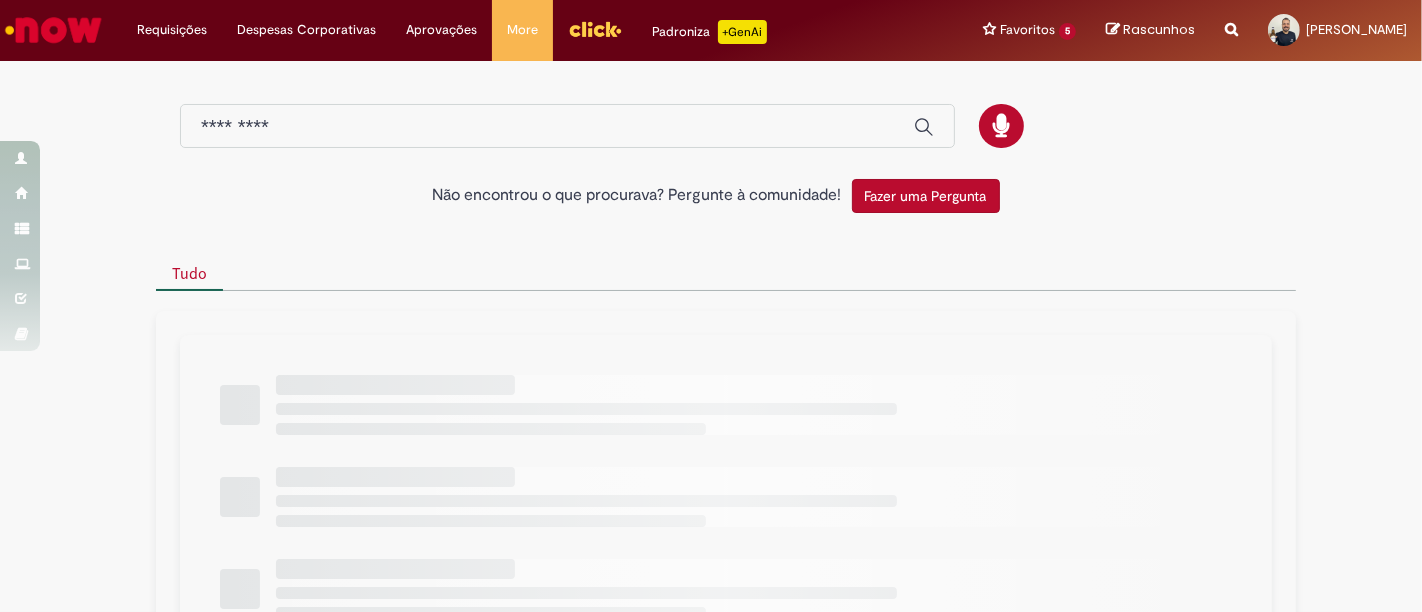 type on "**********" 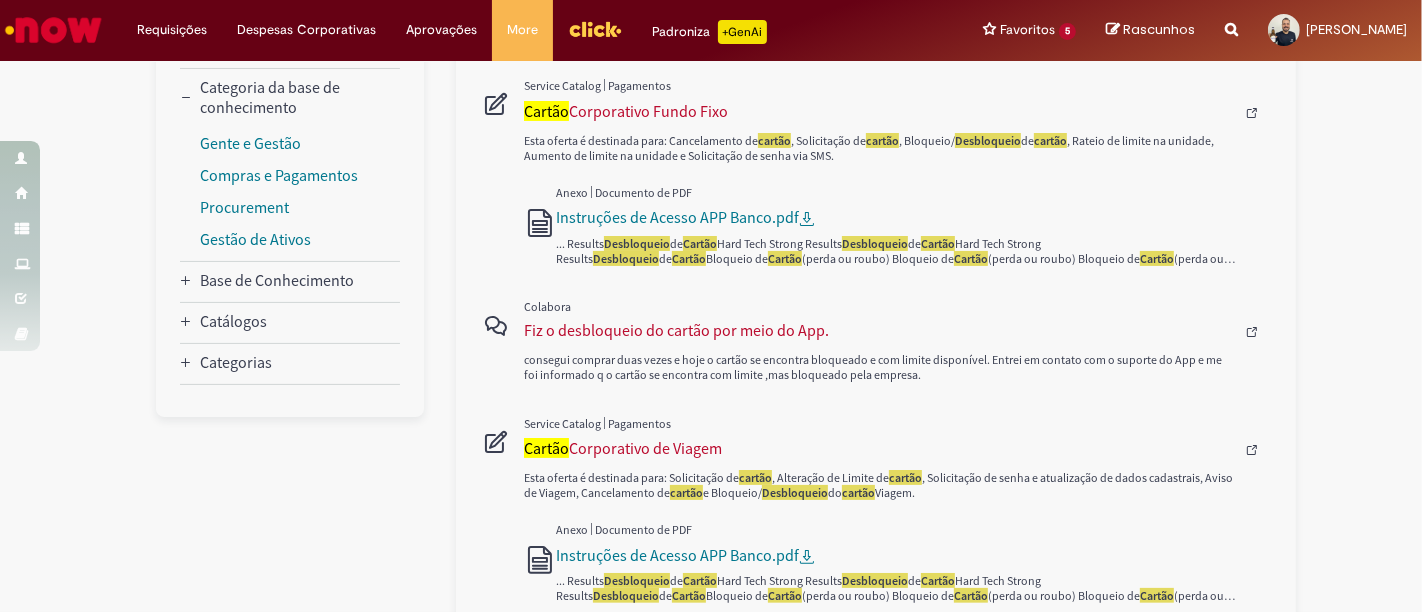 scroll, scrollTop: 333, scrollLeft: 0, axis: vertical 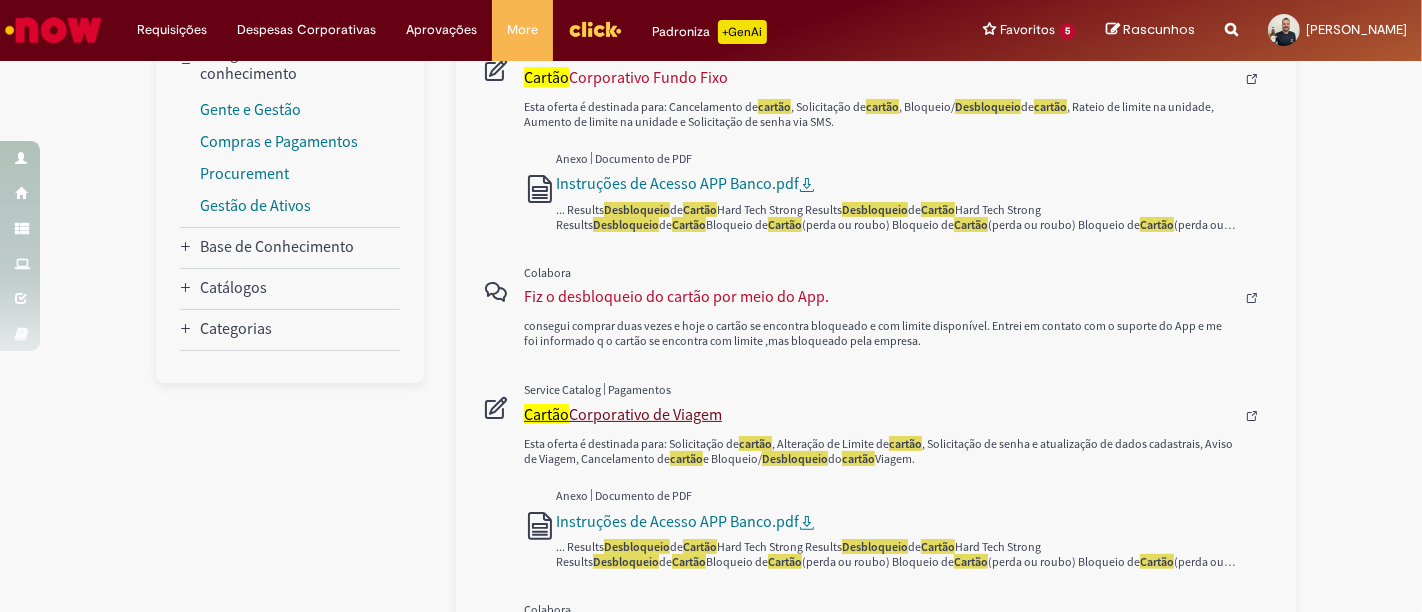 click on "Cartão  Corporativo de Viagem" at bounding box center [879, 414] 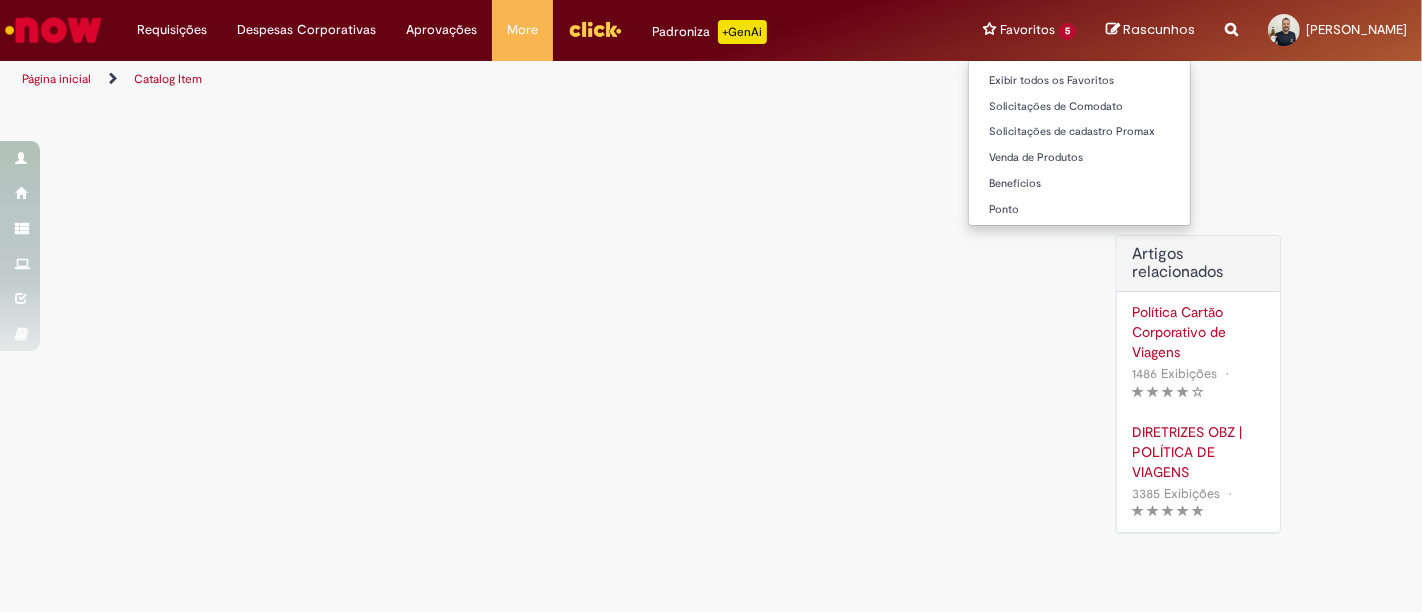 scroll, scrollTop: 0, scrollLeft: 0, axis: both 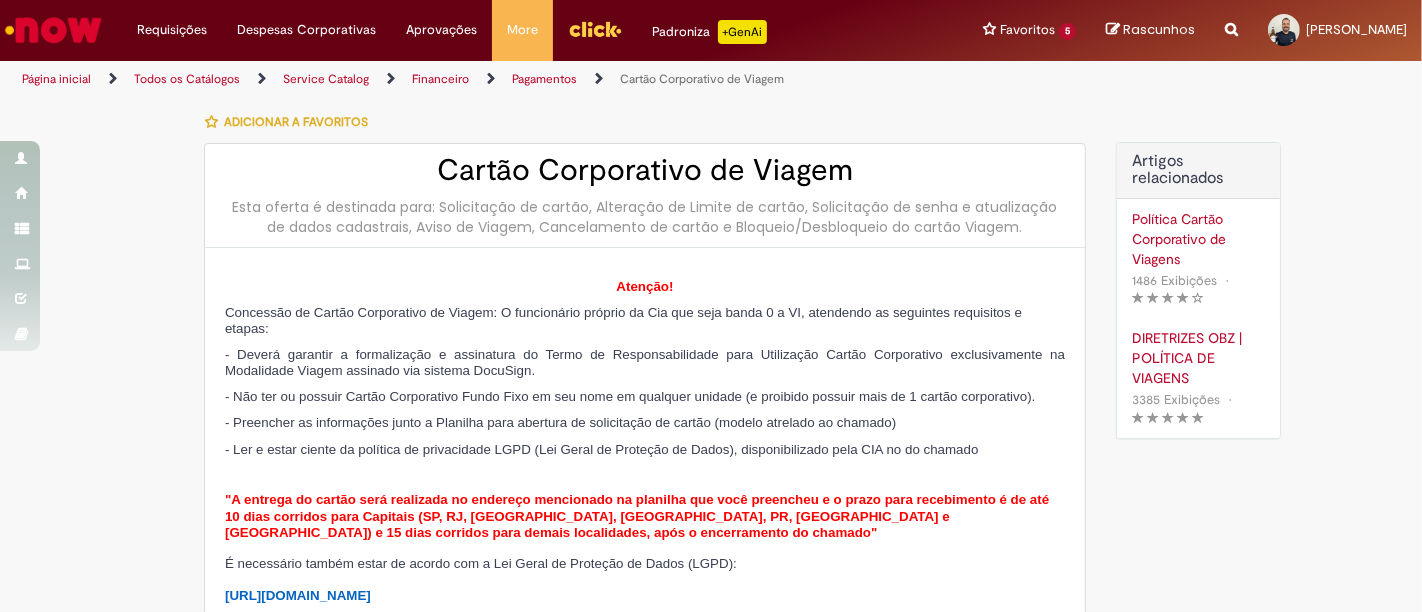 type on "**********" 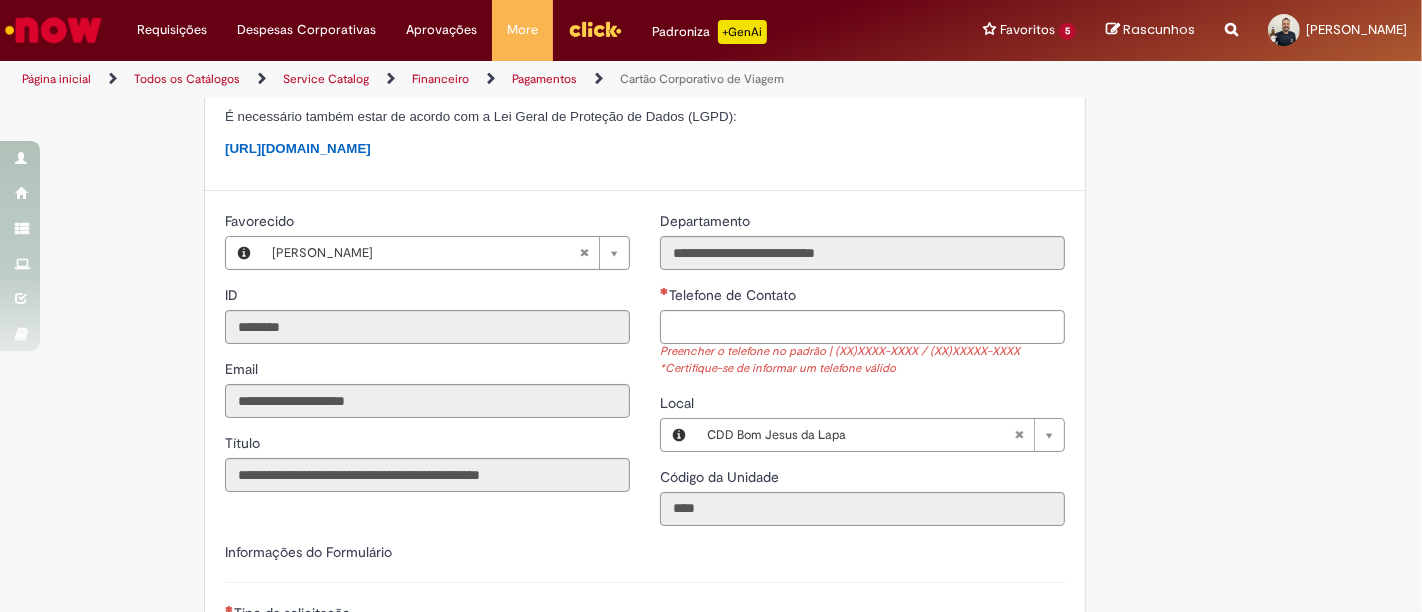 scroll, scrollTop: 444, scrollLeft: 0, axis: vertical 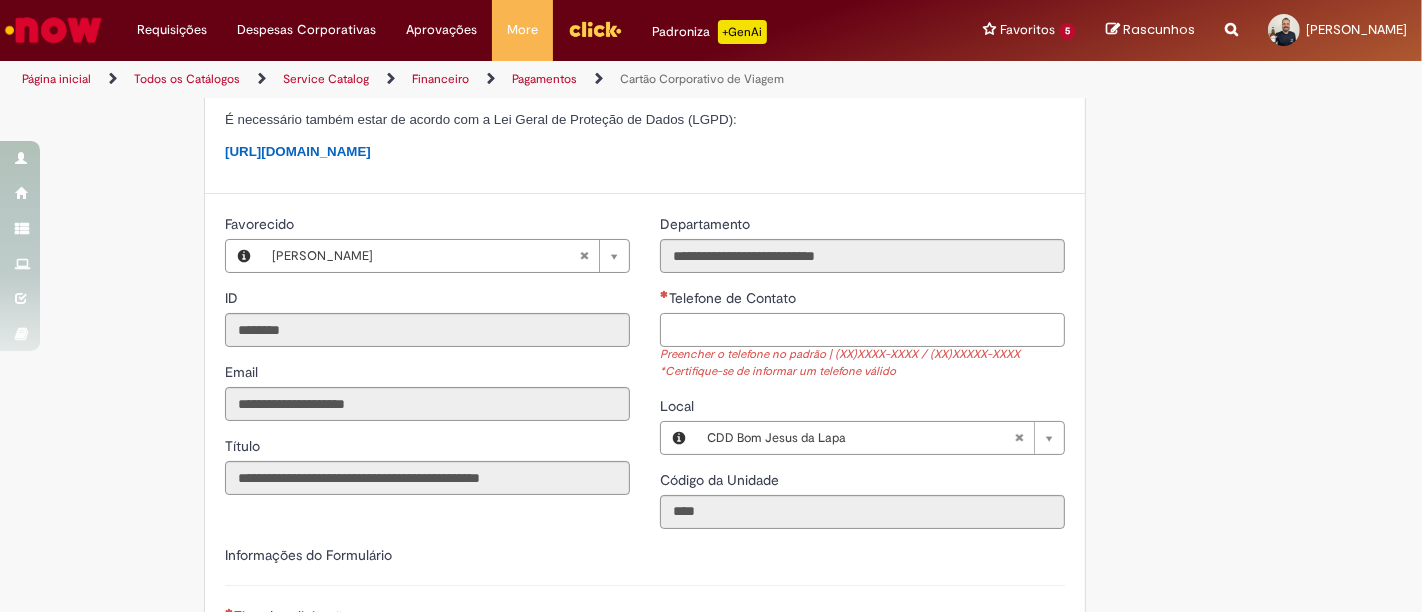 click on "Telefone de Contato" at bounding box center (862, 330) 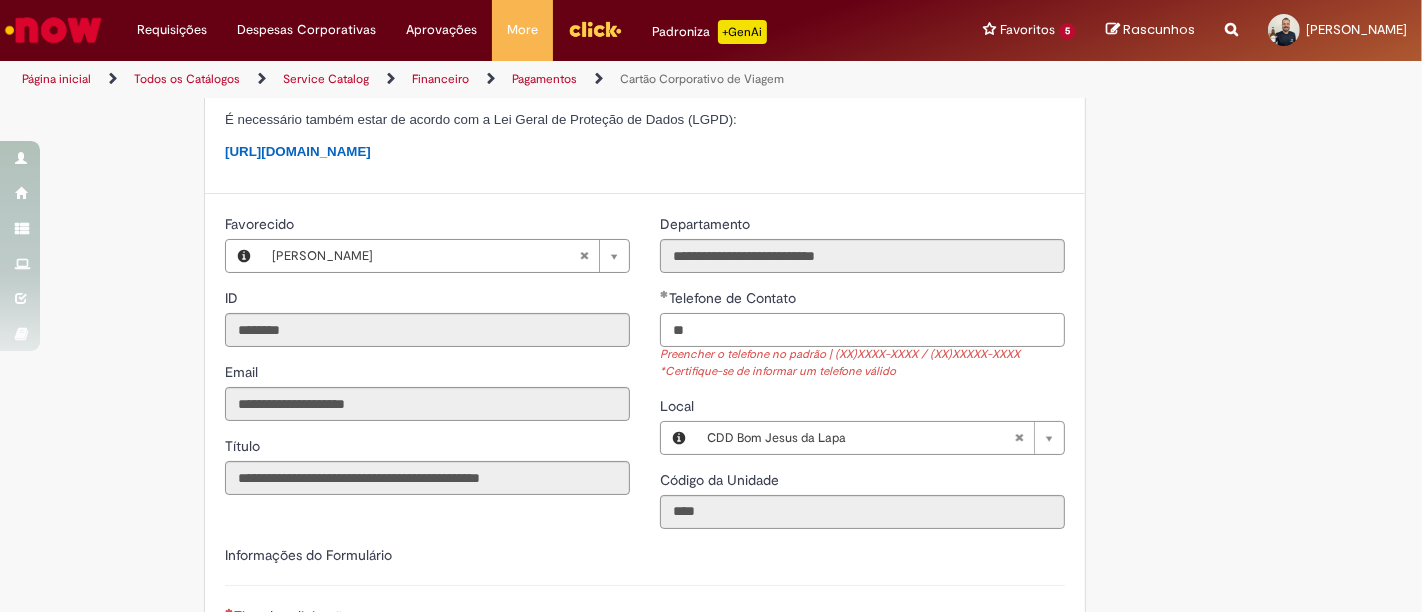 type on "**" 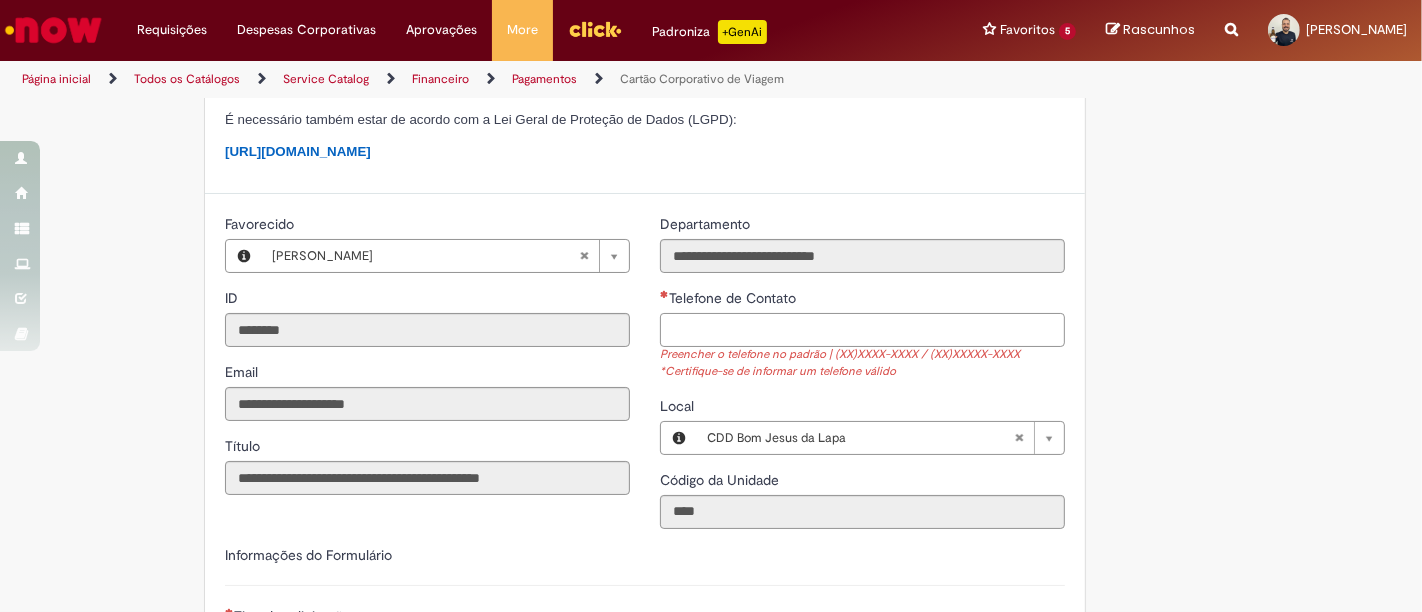 paste on "**********" 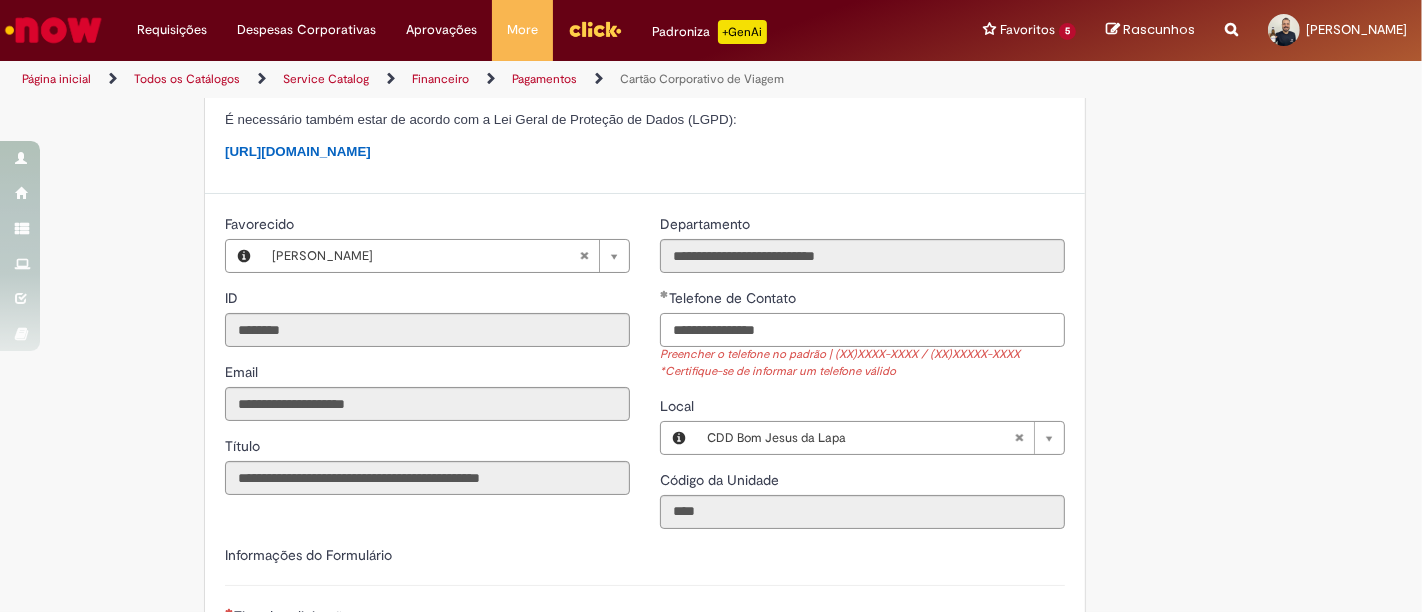 click on "**********" at bounding box center [862, 330] 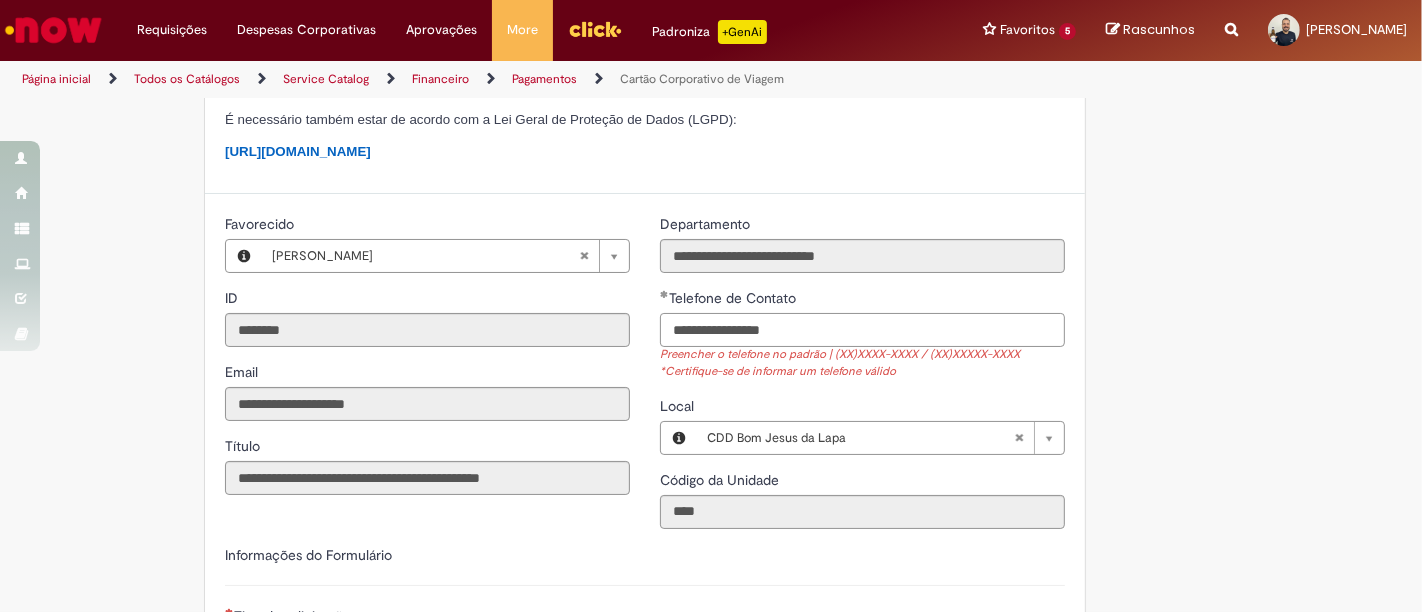 drag, startPoint x: 692, startPoint y: 347, endPoint x: 651, endPoint y: 347, distance: 41 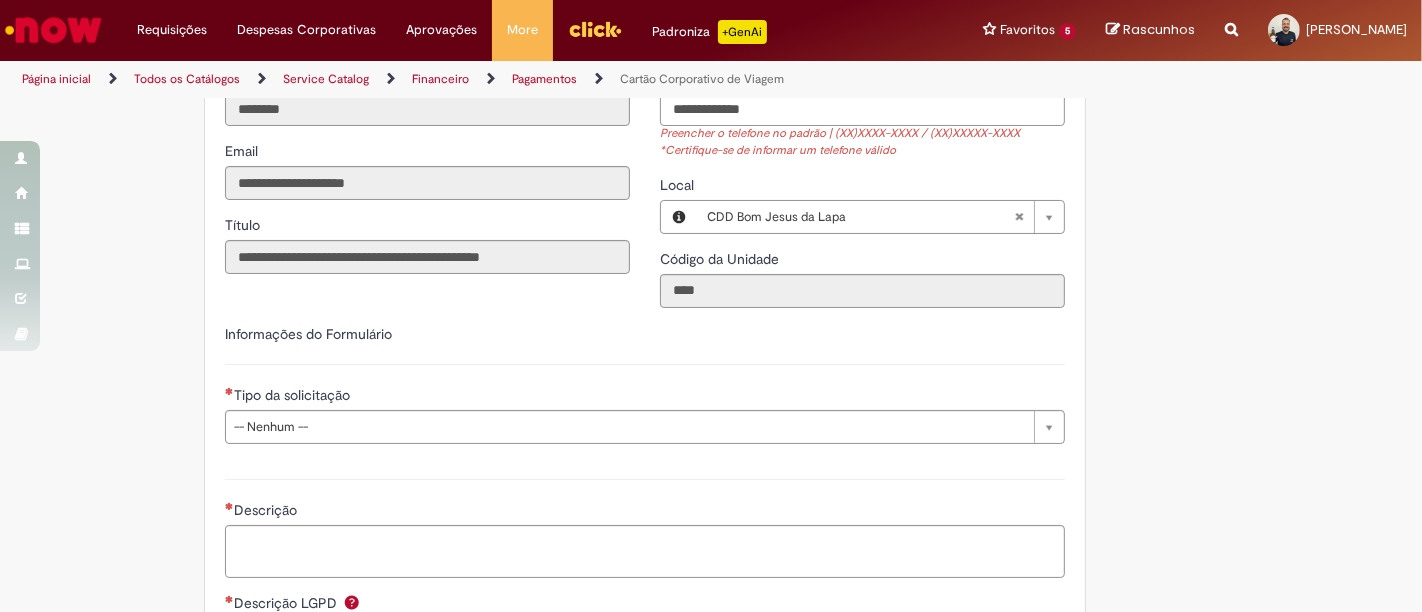scroll, scrollTop: 666, scrollLeft: 0, axis: vertical 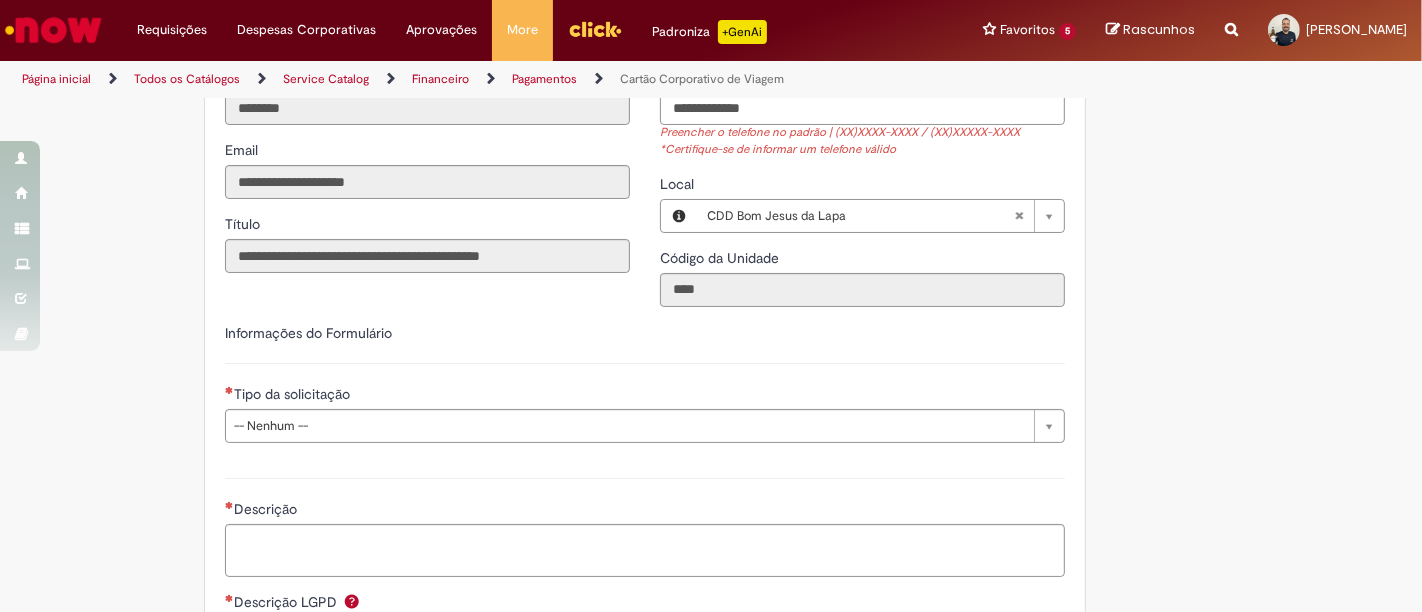 type on "**********" 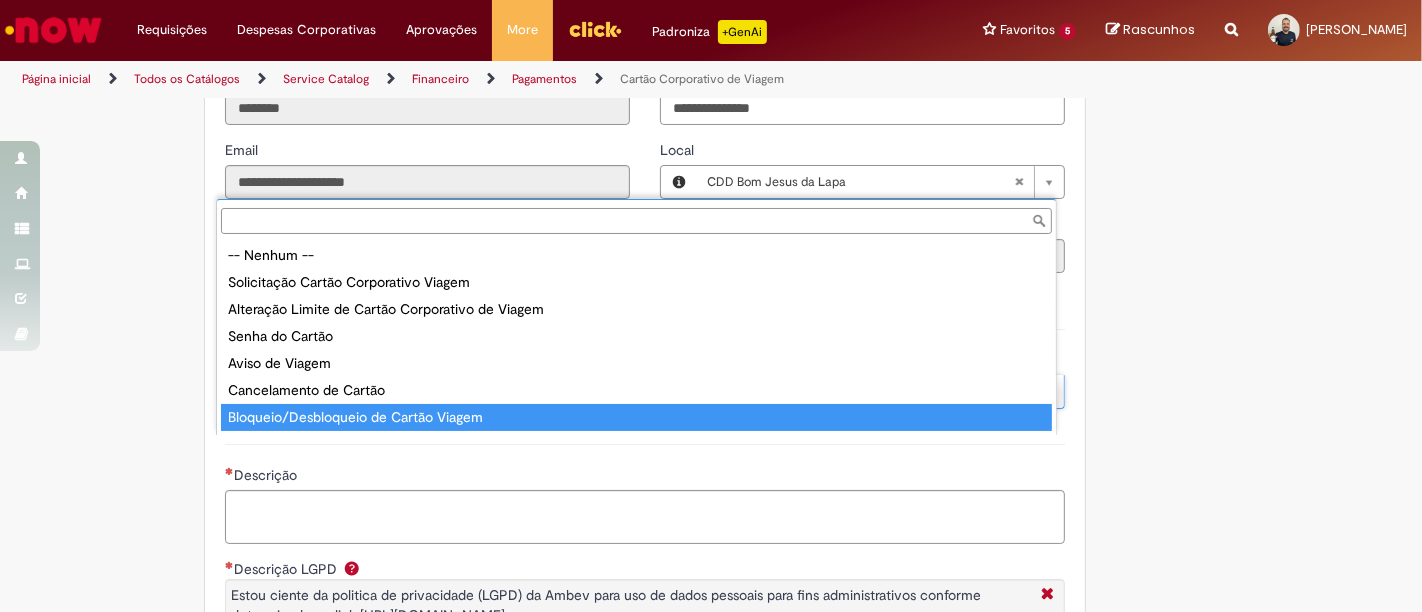 type on "**********" 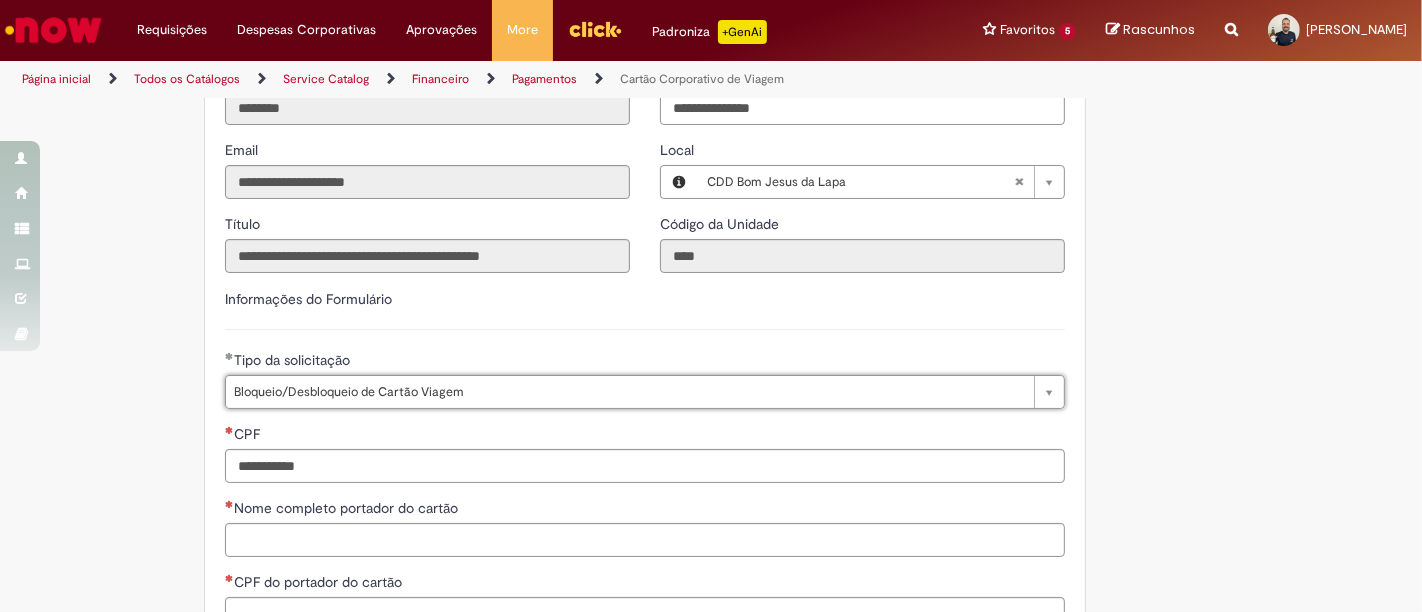 click on "CPF" at bounding box center [645, 436] 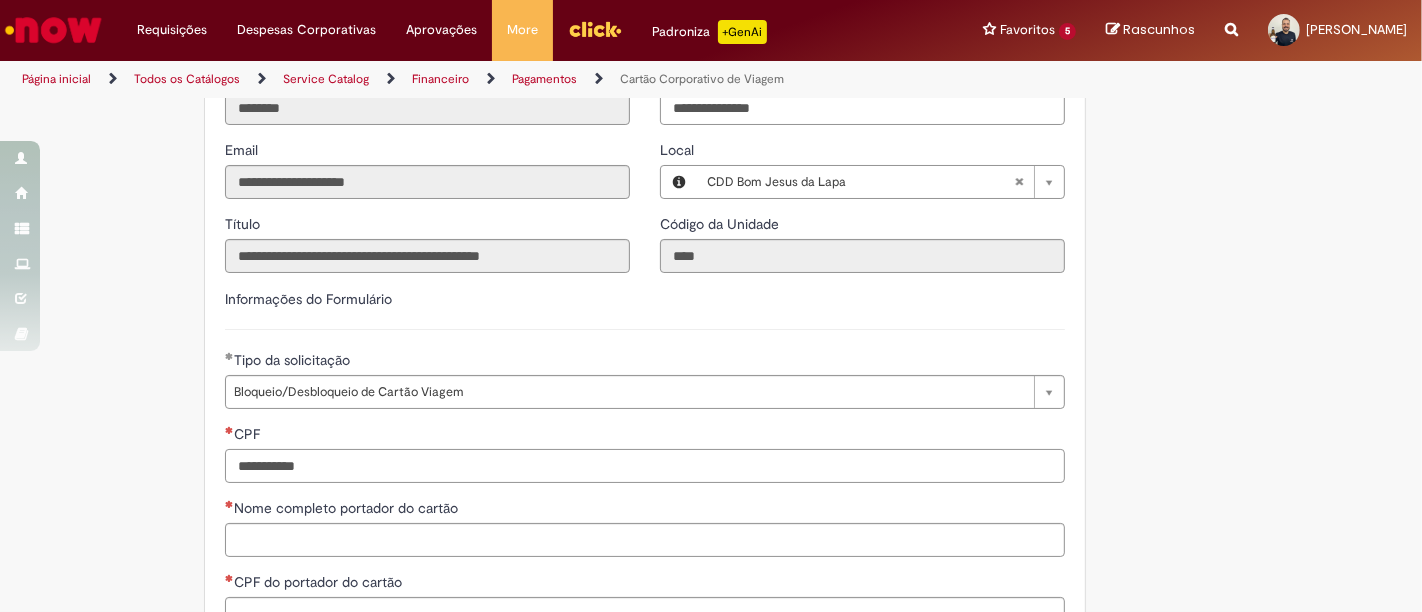 click on "CPF" at bounding box center (645, 466) 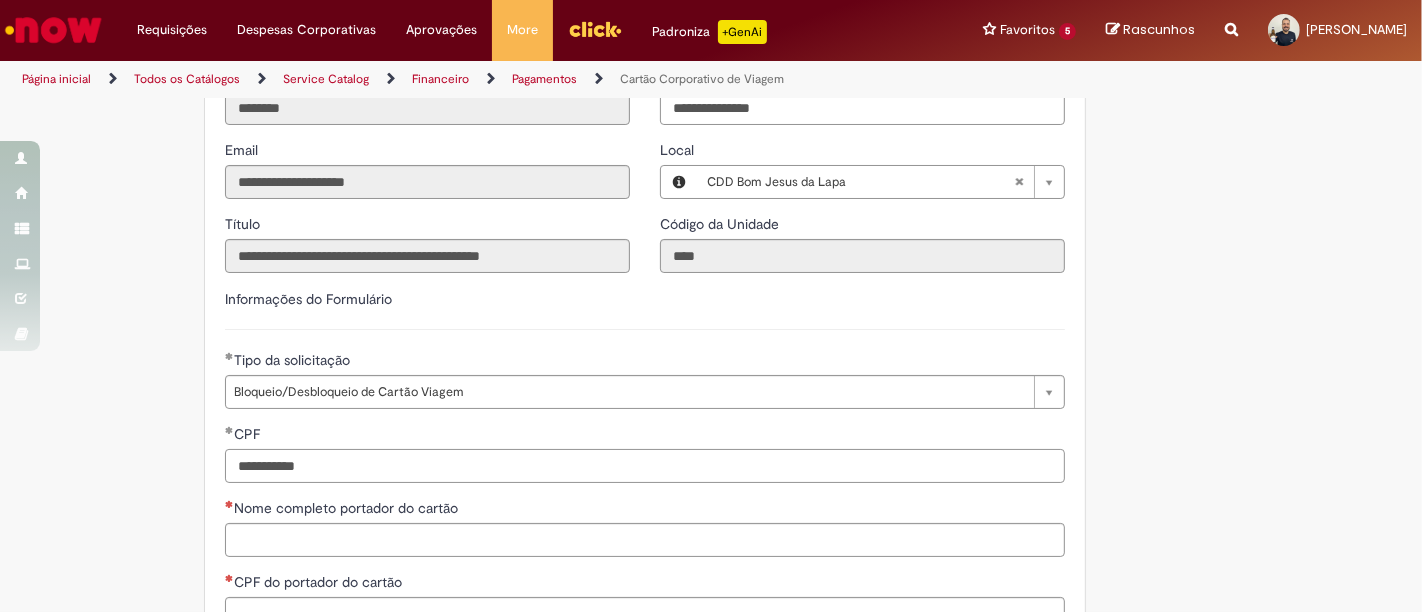 scroll, scrollTop: 777, scrollLeft: 0, axis: vertical 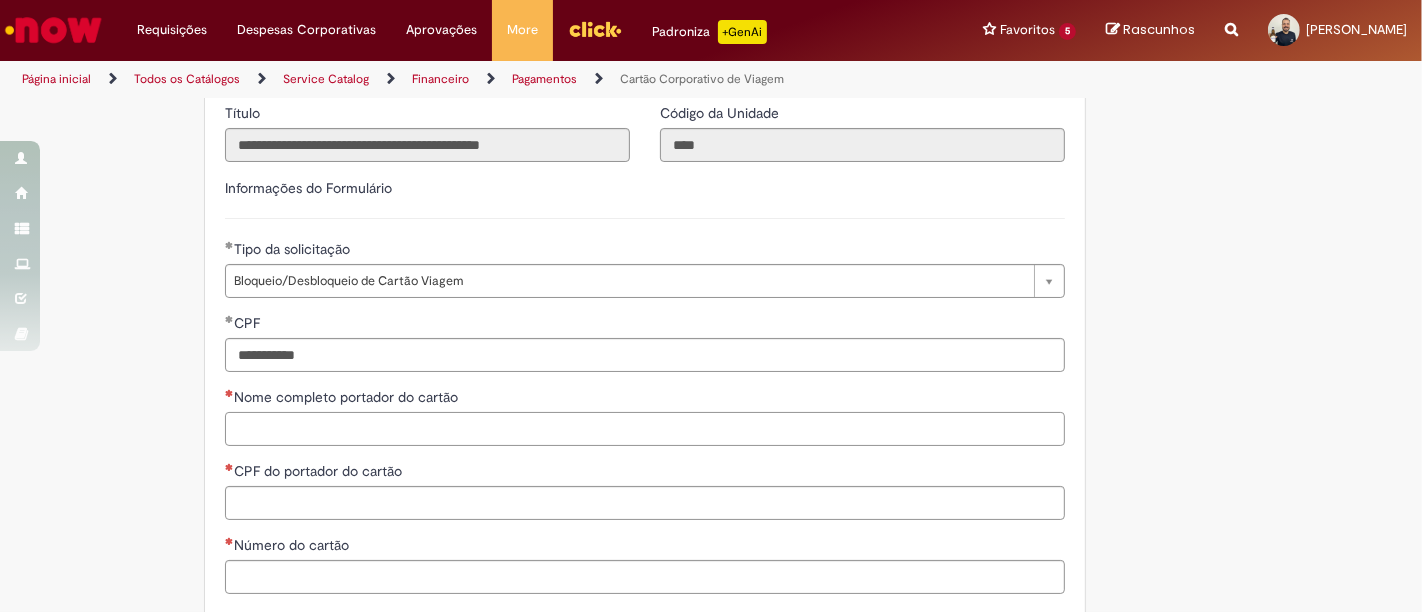 click on "Nome completo portador do cartão" at bounding box center [645, 429] 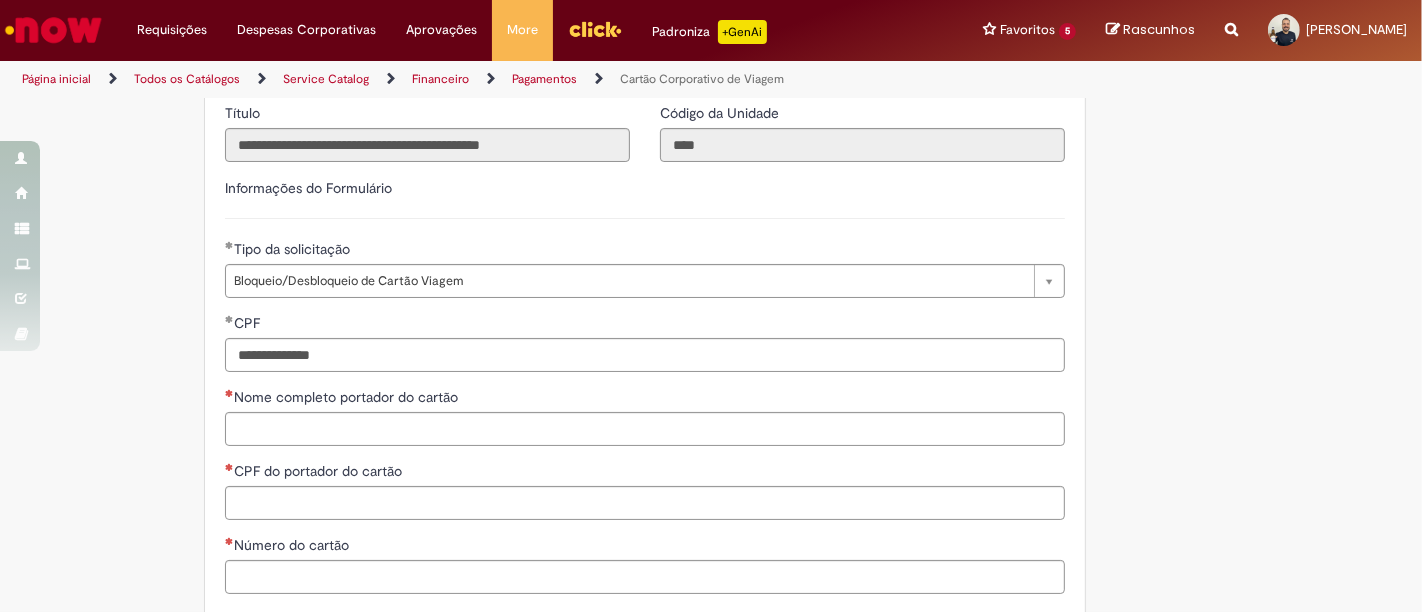 click on "CPF do portador do cartão" at bounding box center [645, 473] 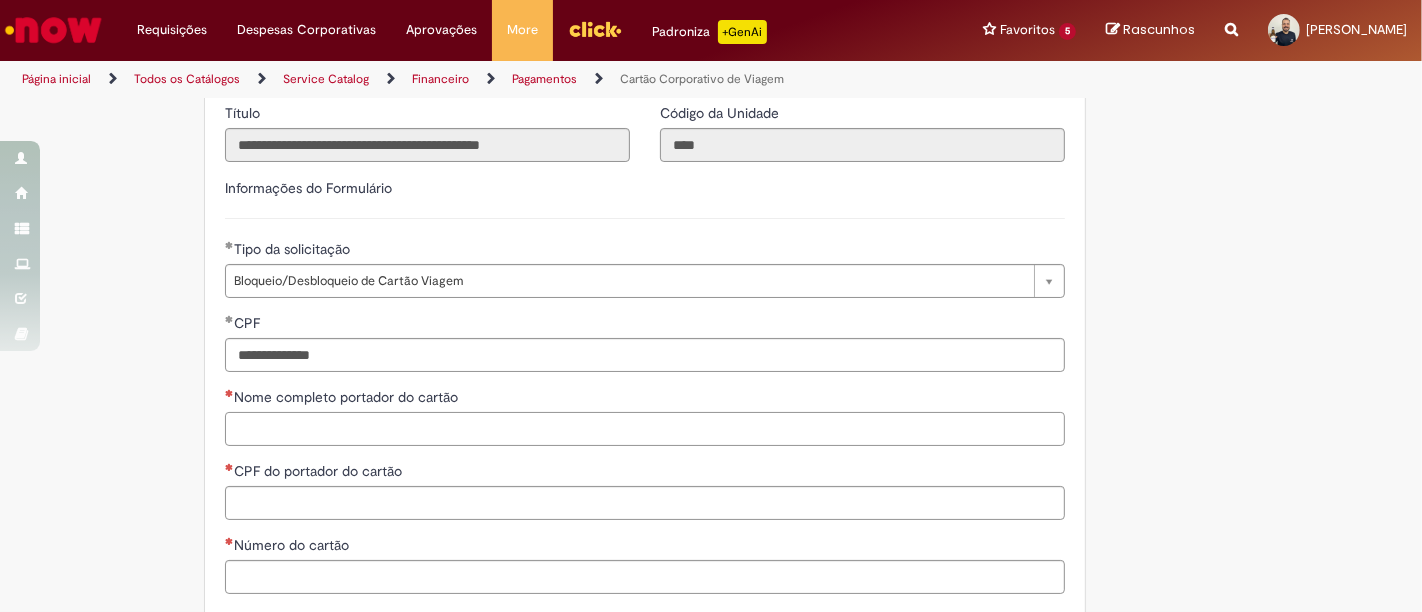 click on "Nome completo portador do cartão" at bounding box center (645, 429) 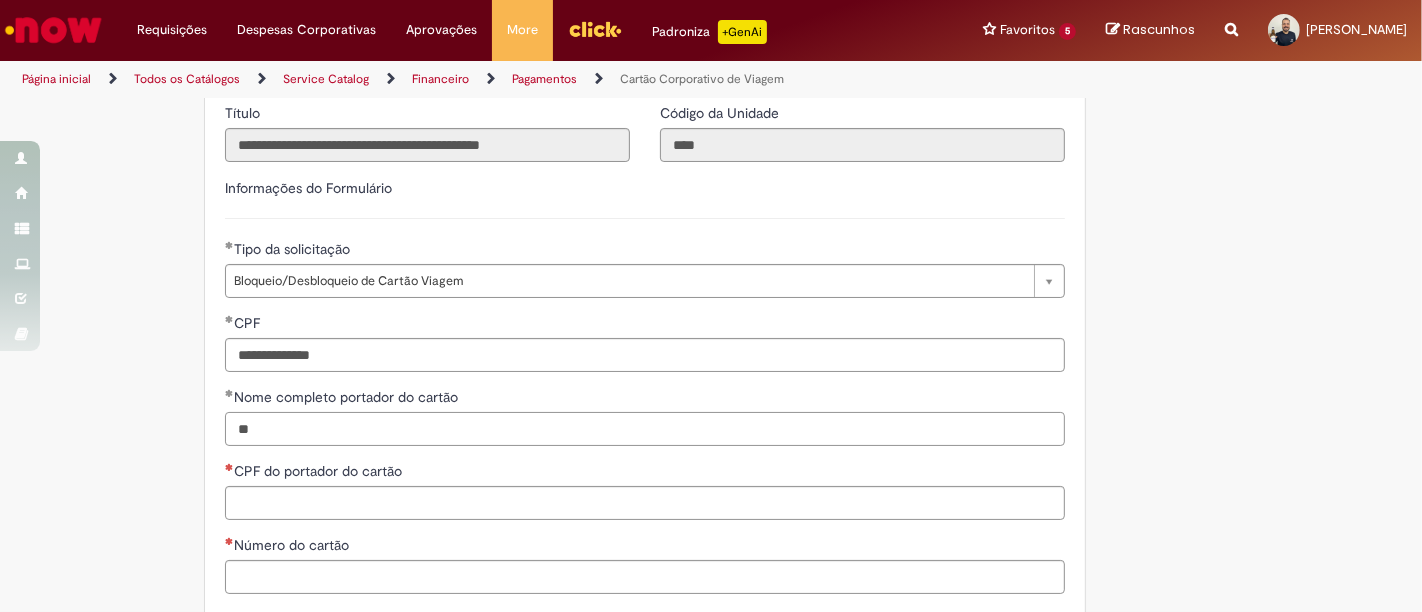 type on "*" 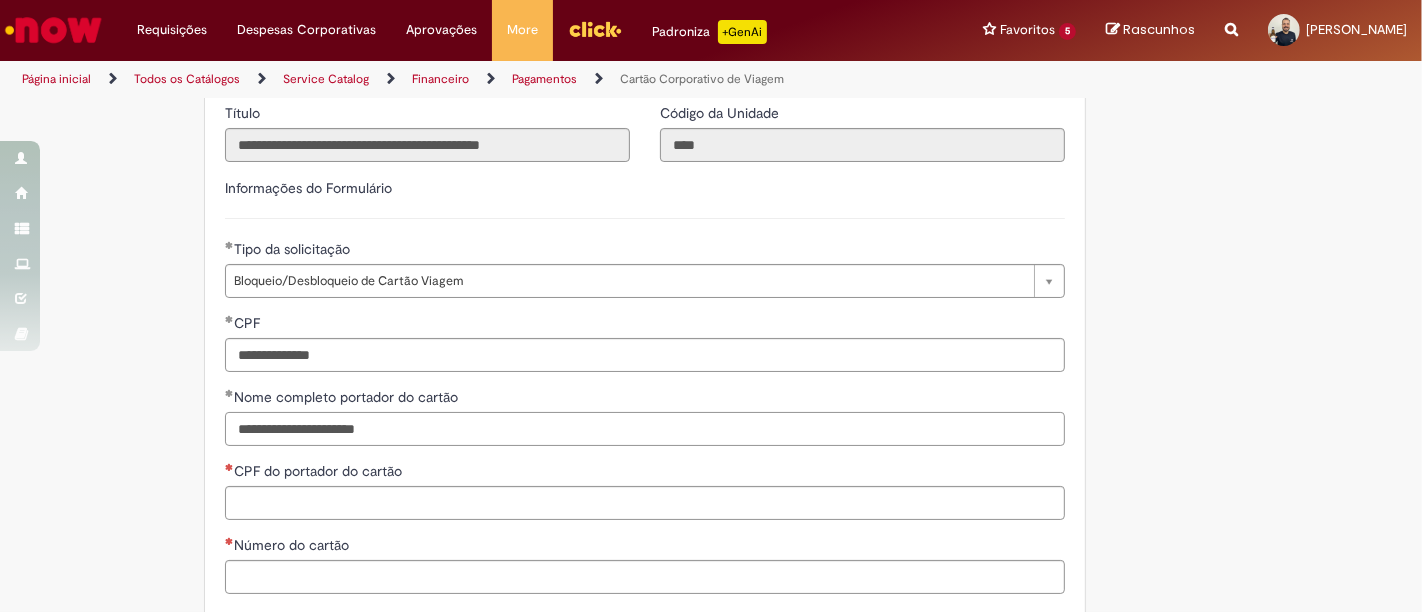 type on "**********" 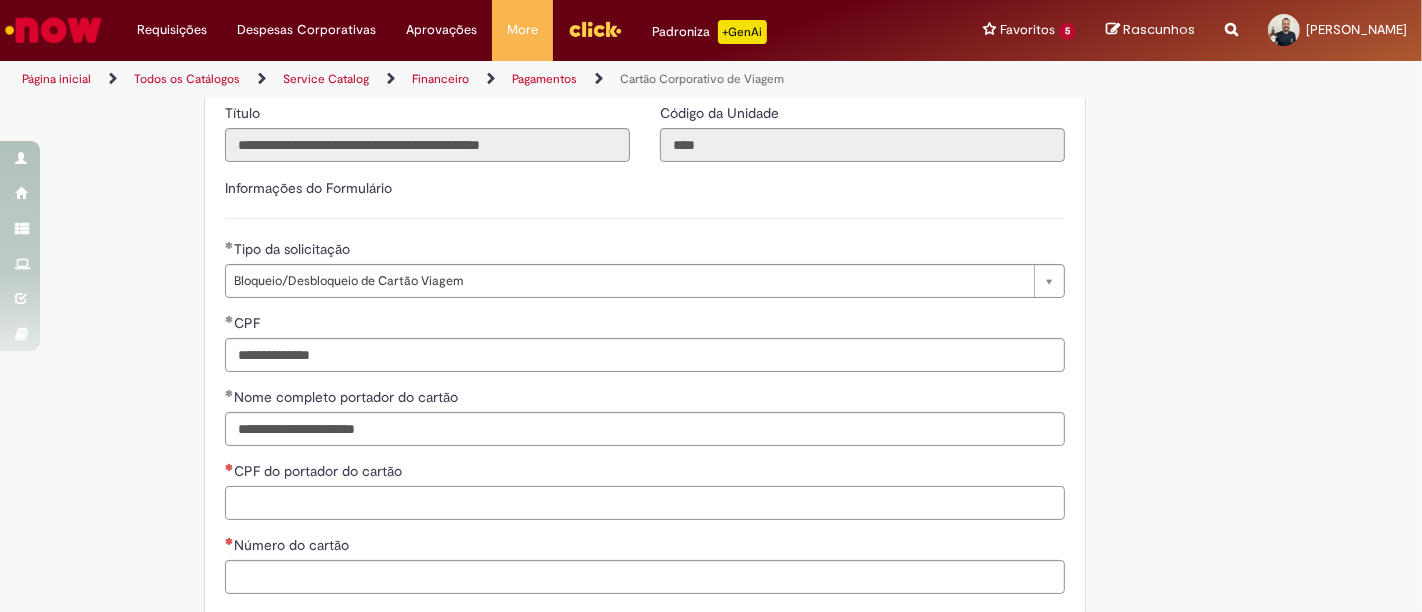 click on "CPF do portador do cartão" at bounding box center [645, 503] 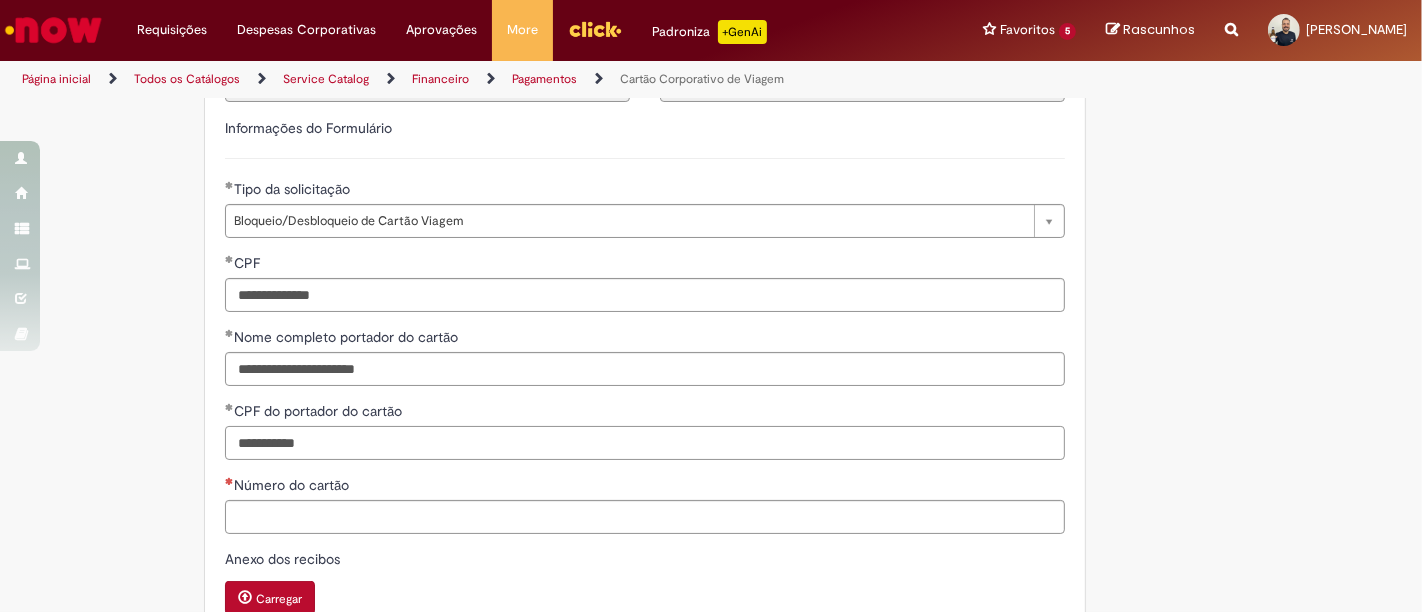 scroll, scrollTop: 888, scrollLeft: 0, axis: vertical 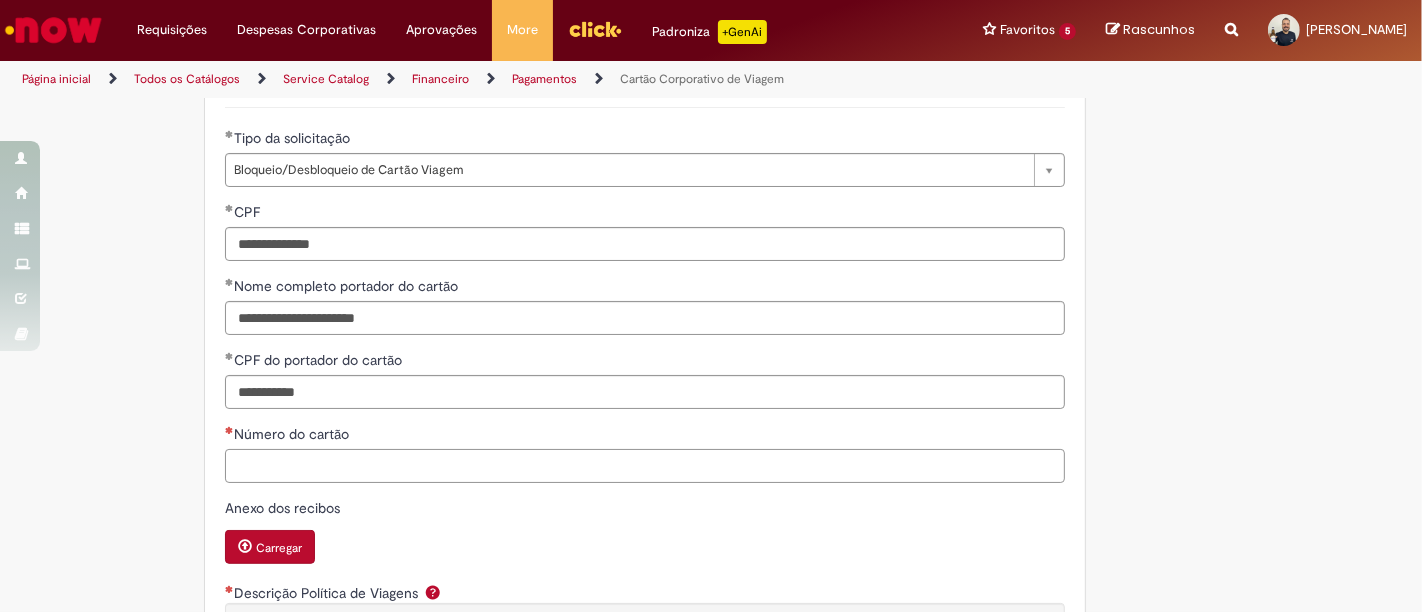 type on "**********" 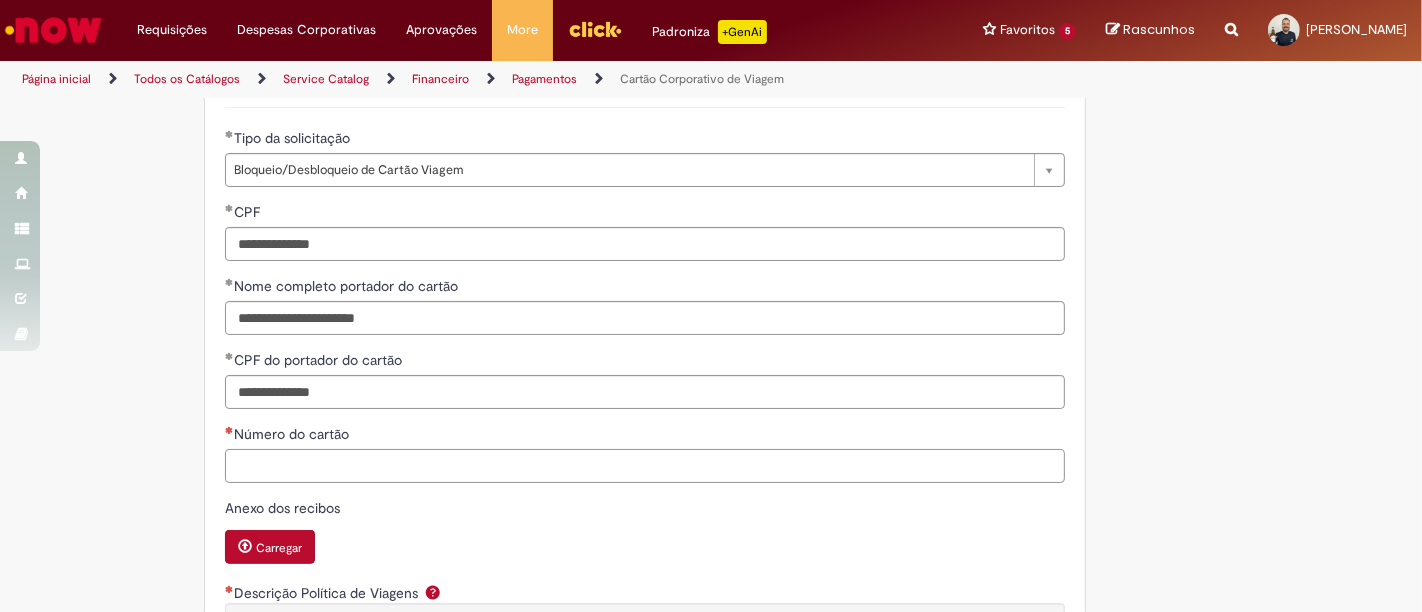 click on "Número do cartão" at bounding box center [645, 466] 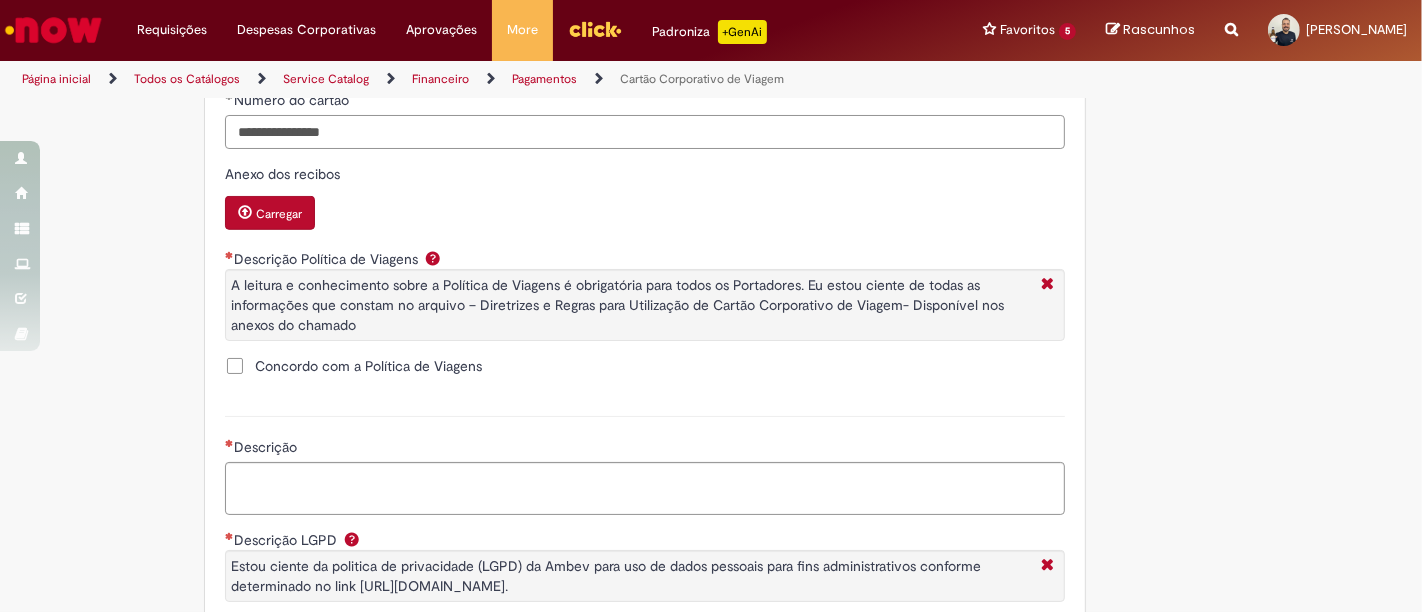 scroll, scrollTop: 1111, scrollLeft: 0, axis: vertical 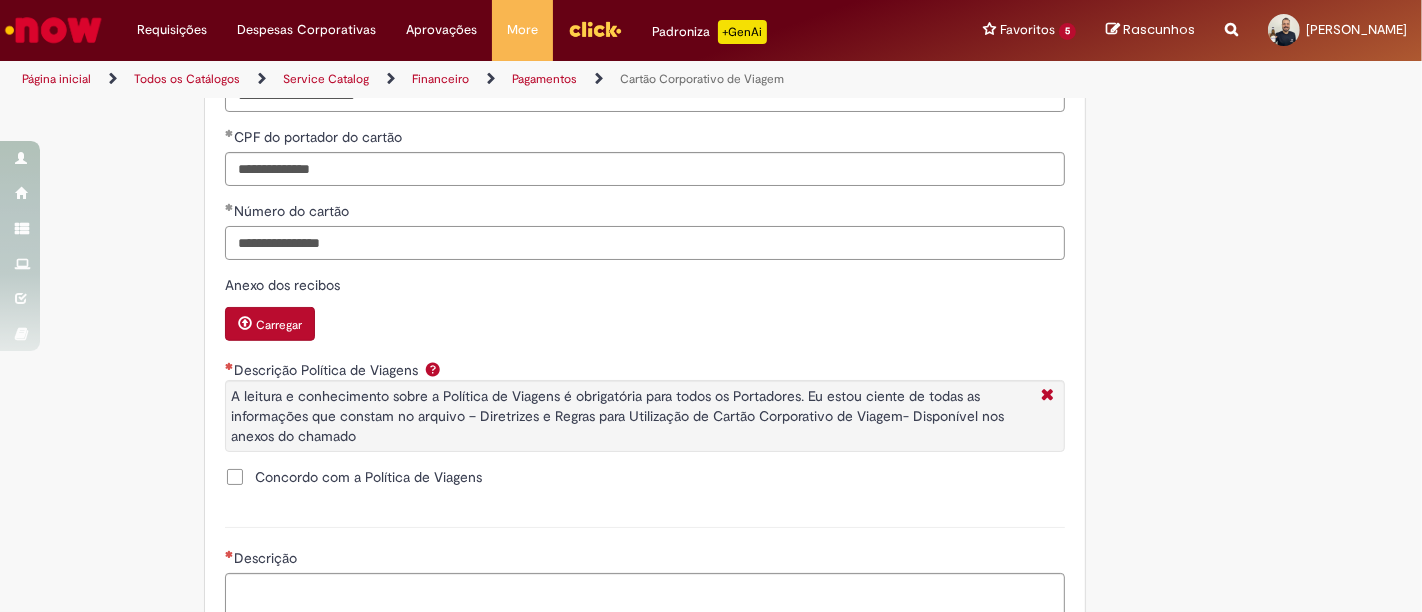 drag, startPoint x: 377, startPoint y: 270, endPoint x: 192, endPoint y: 271, distance: 185.0027 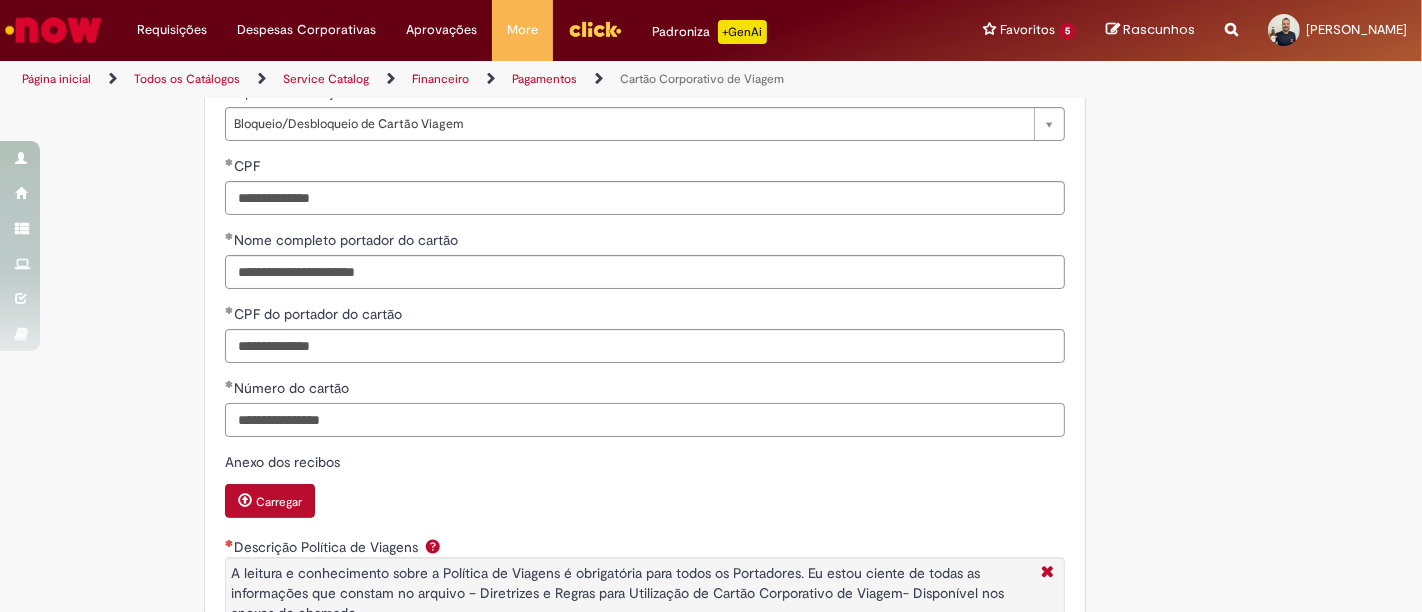 scroll, scrollTop: 666, scrollLeft: 0, axis: vertical 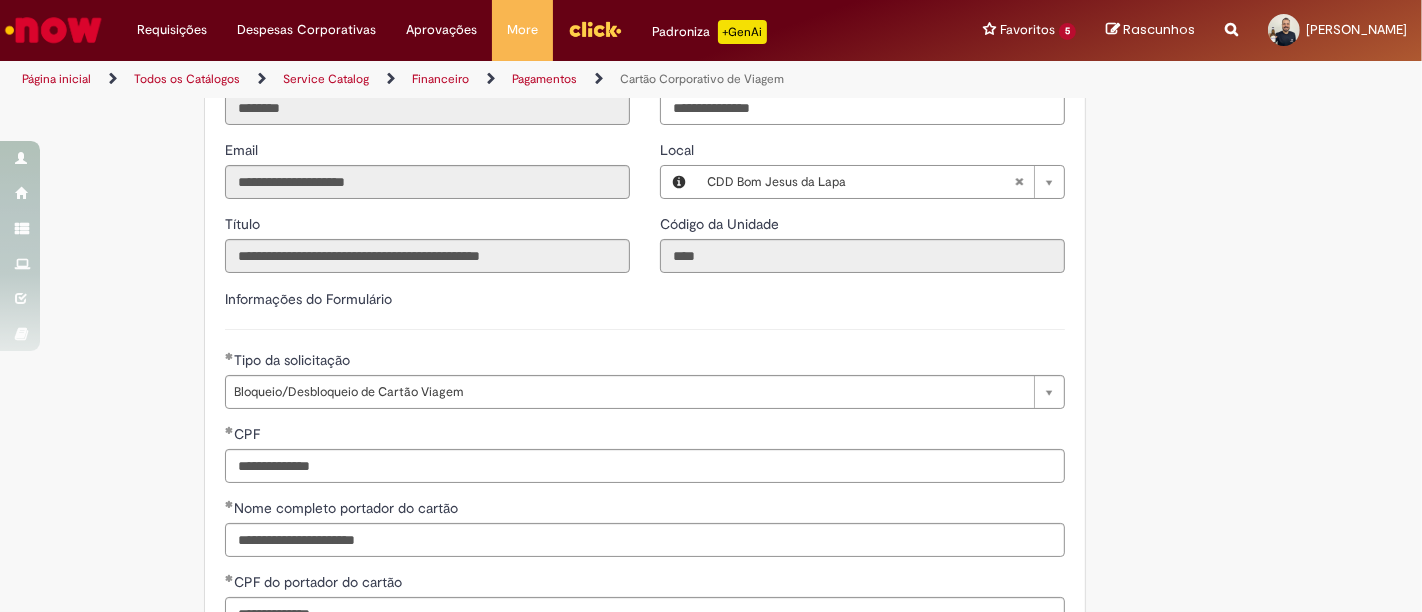 type on "**********" 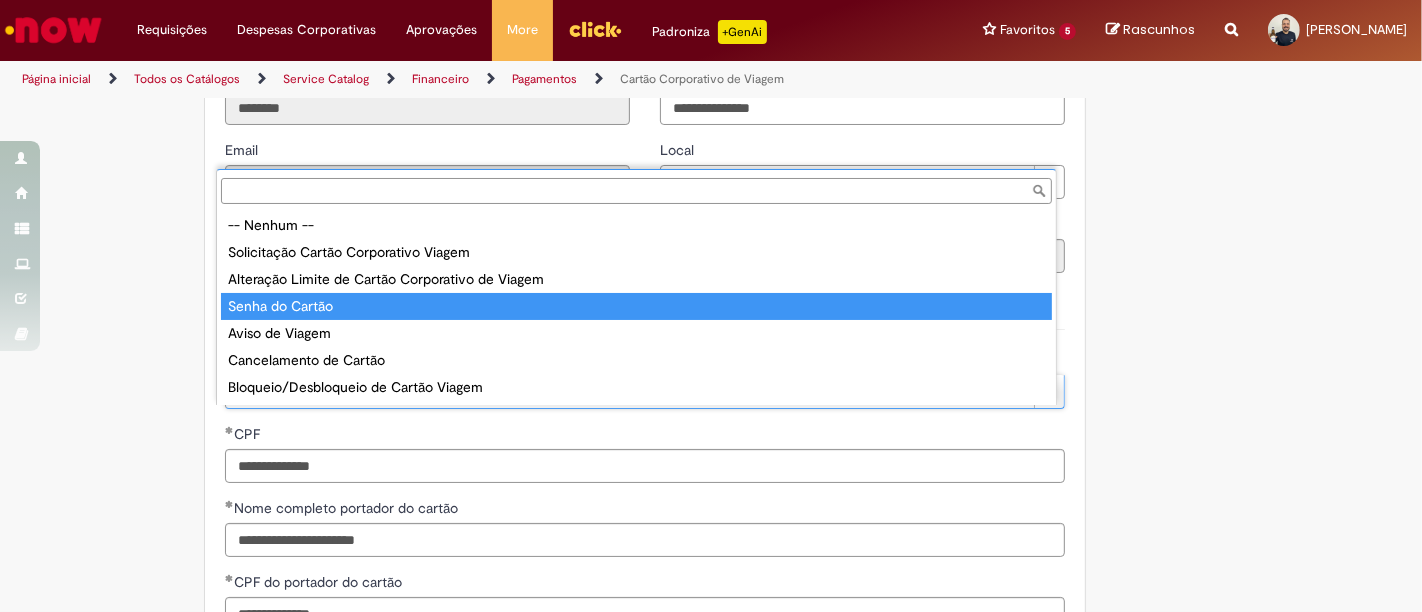 type on "**********" 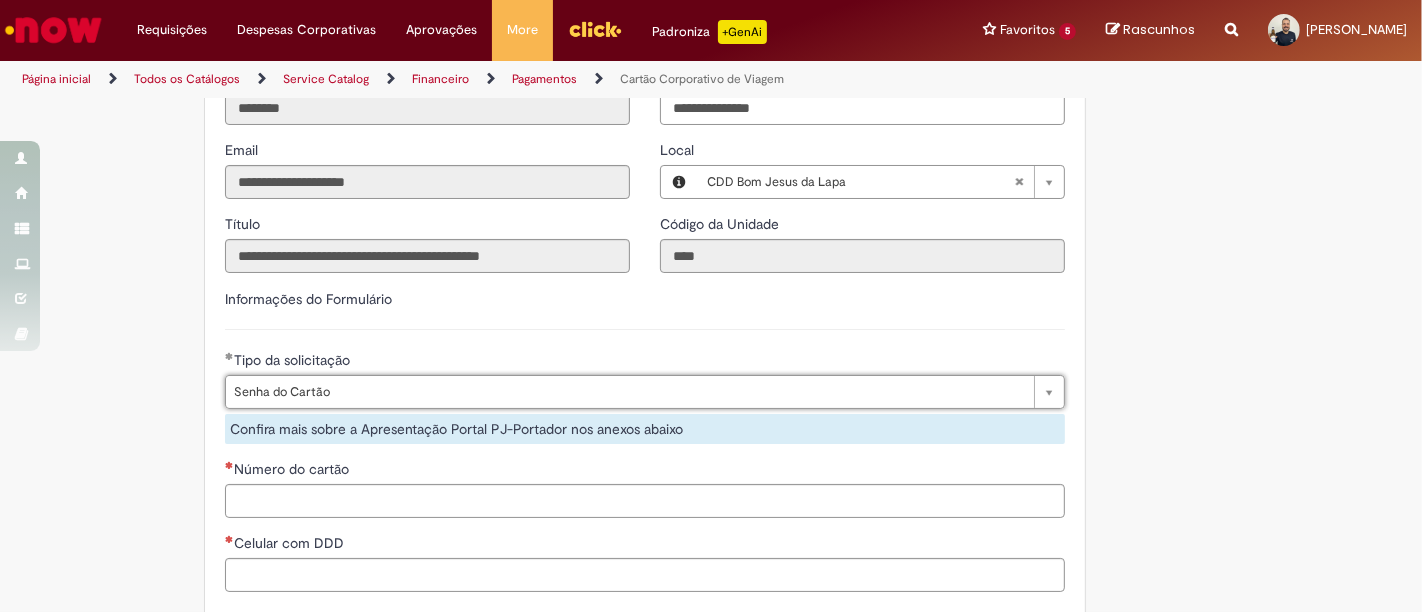 scroll, scrollTop: 0, scrollLeft: 105, axis: horizontal 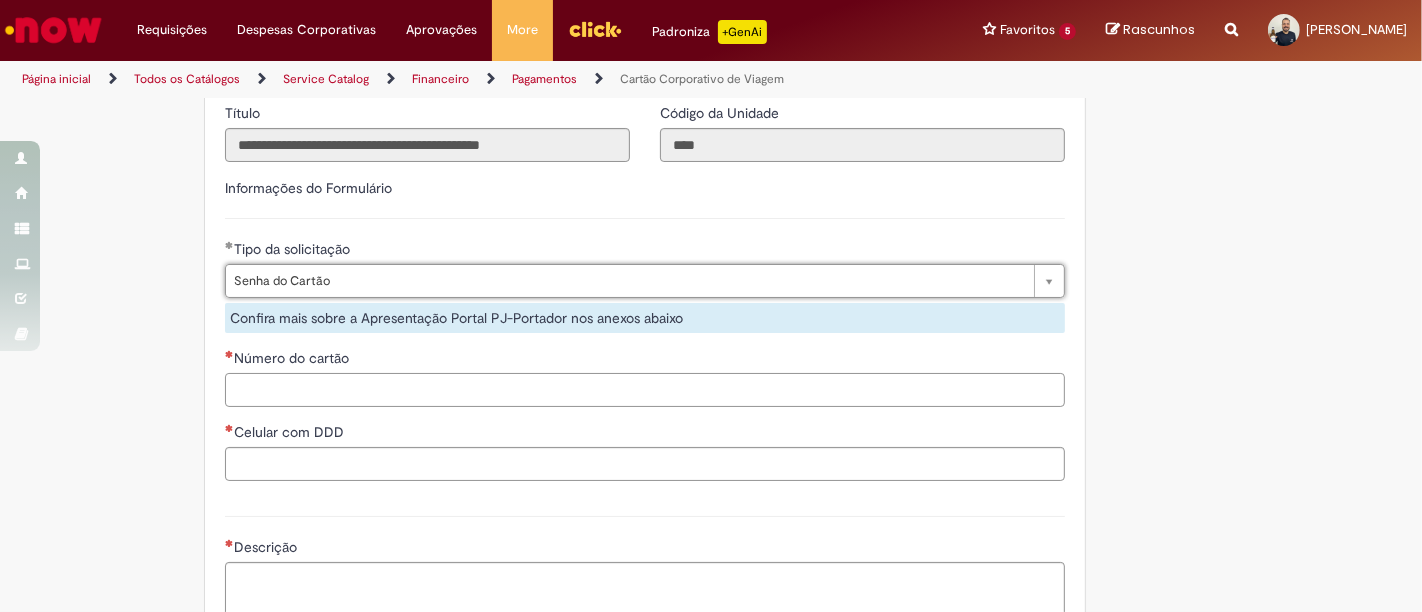 click on "Número do cartão" at bounding box center (645, 390) 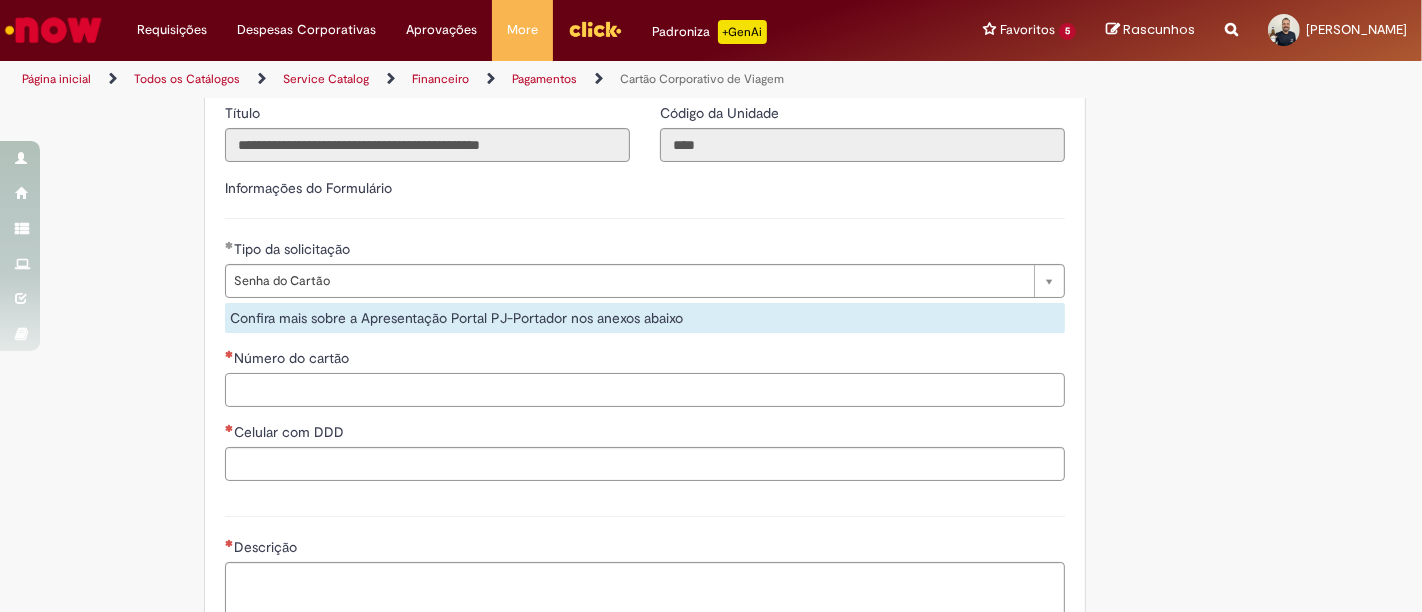 paste on "**********" 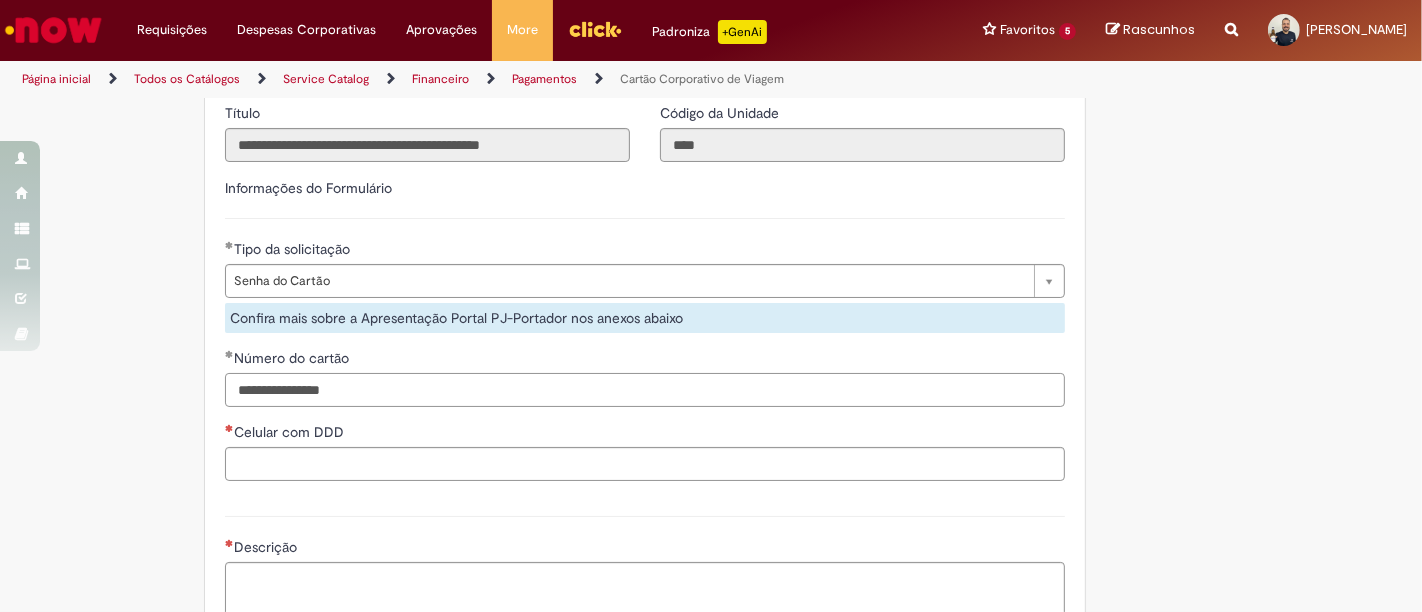 type on "**********" 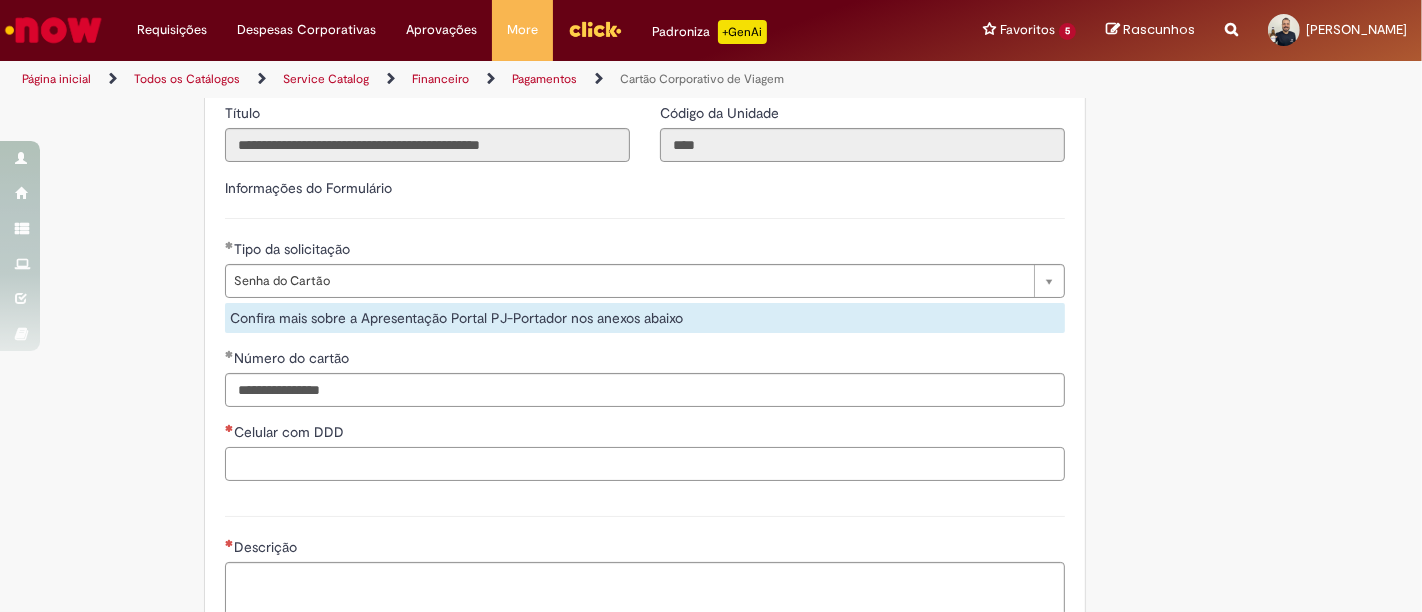 click on "Celular com DDD" at bounding box center [645, 464] 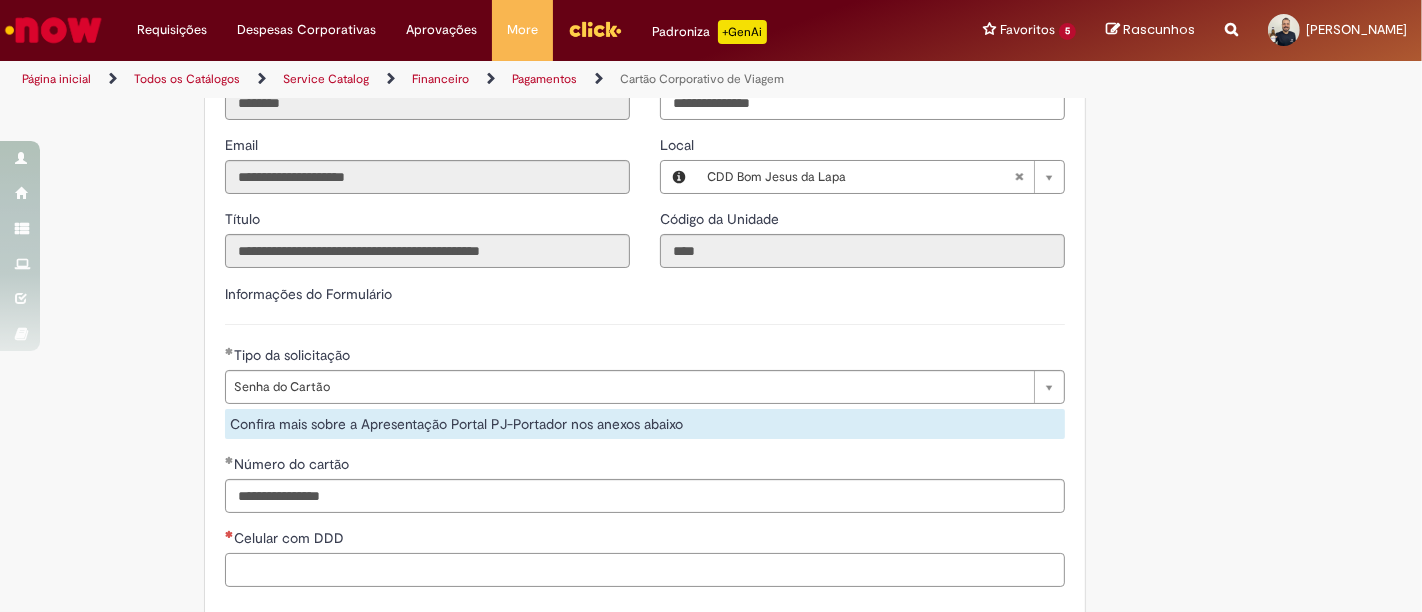 scroll, scrollTop: 555, scrollLeft: 0, axis: vertical 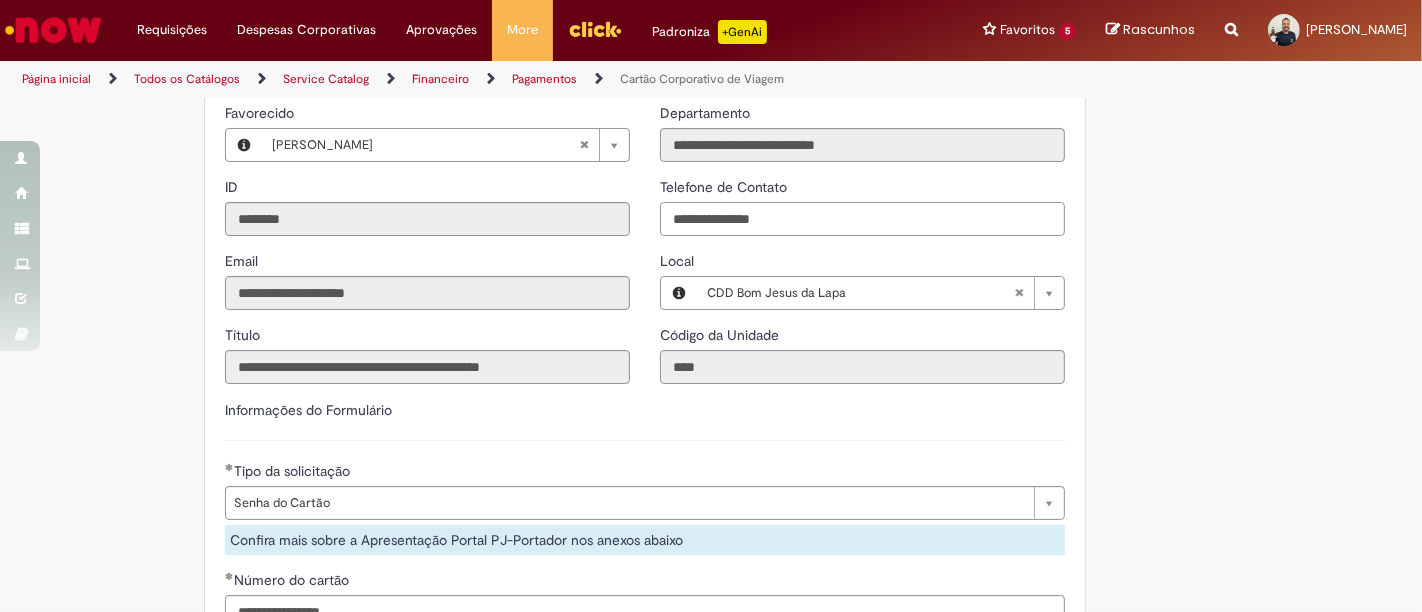 drag, startPoint x: 792, startPoint y: 247, endPoint x: 603, endPoint y: 240, distance: 189.12958 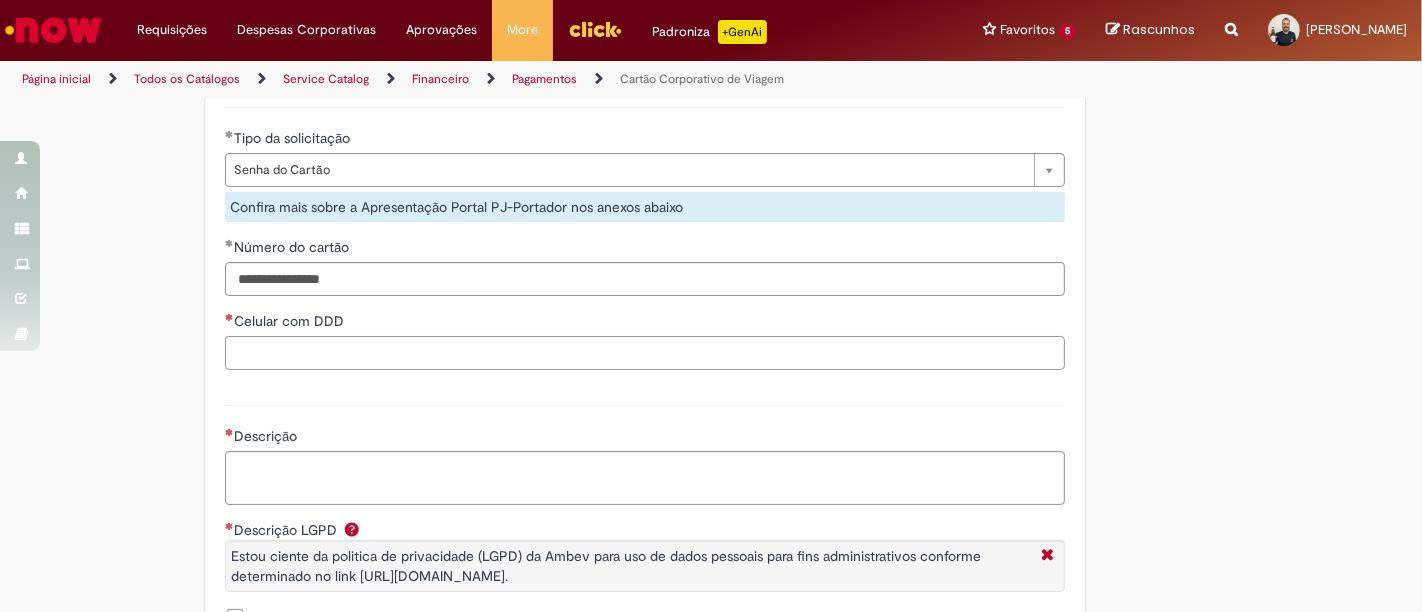 click on "Celular com DDD" at bounding box center [645, 353] 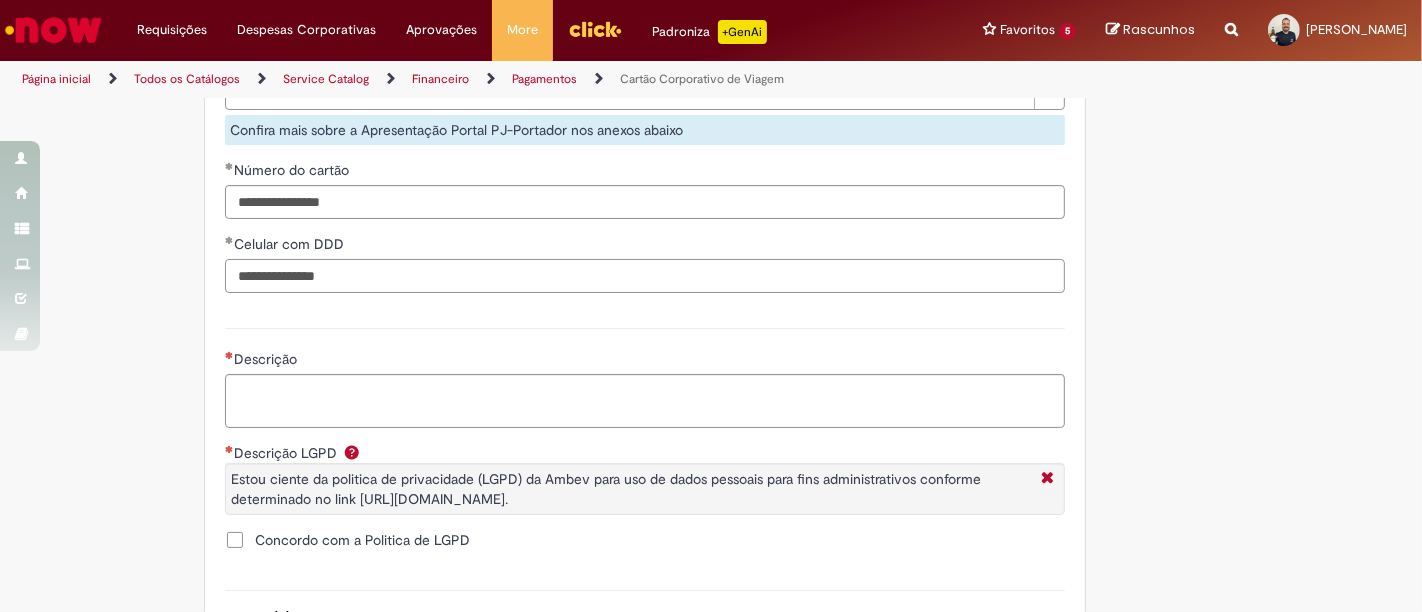 scroll, scrollTop: 1000, scrollLeft: 0, axis: vertical 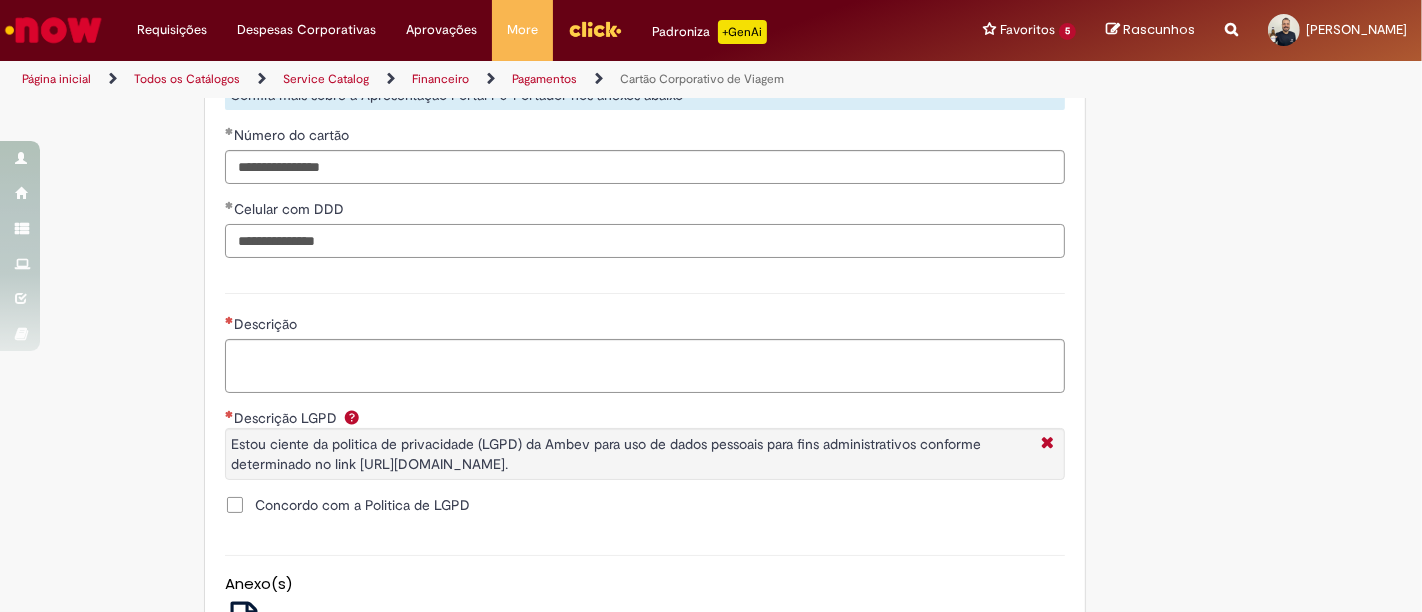 type on "**********" 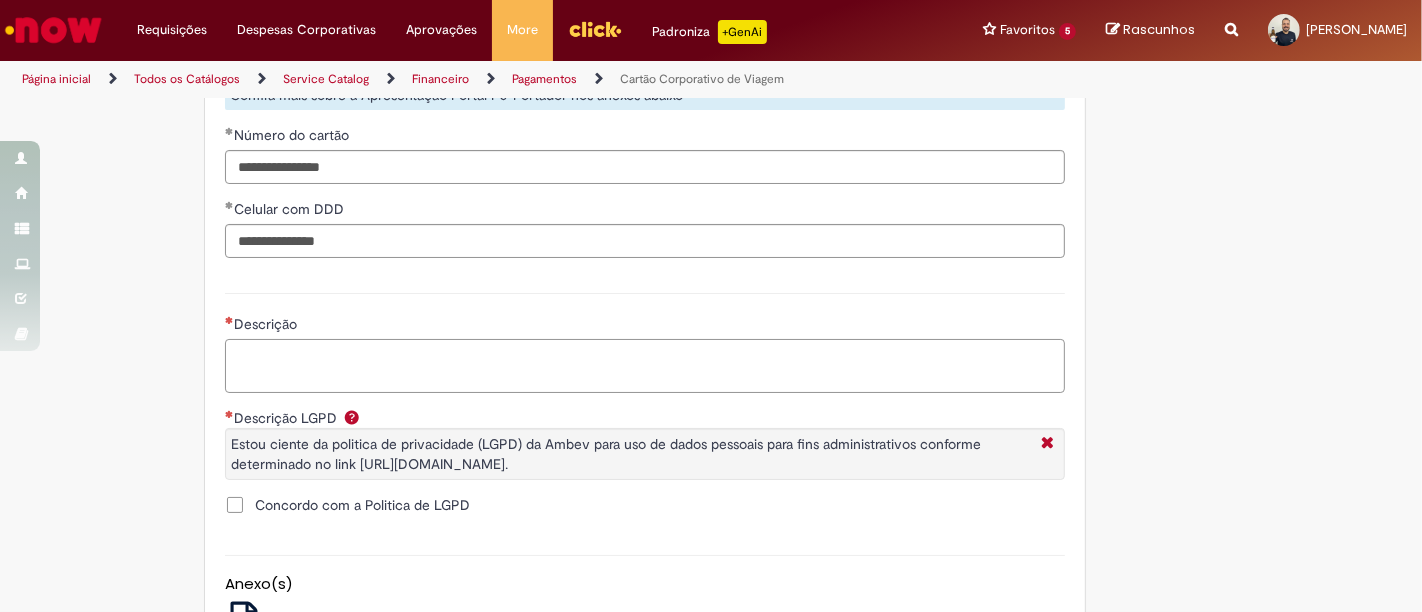 click on "Descrição" at bounding box center (645, 365) 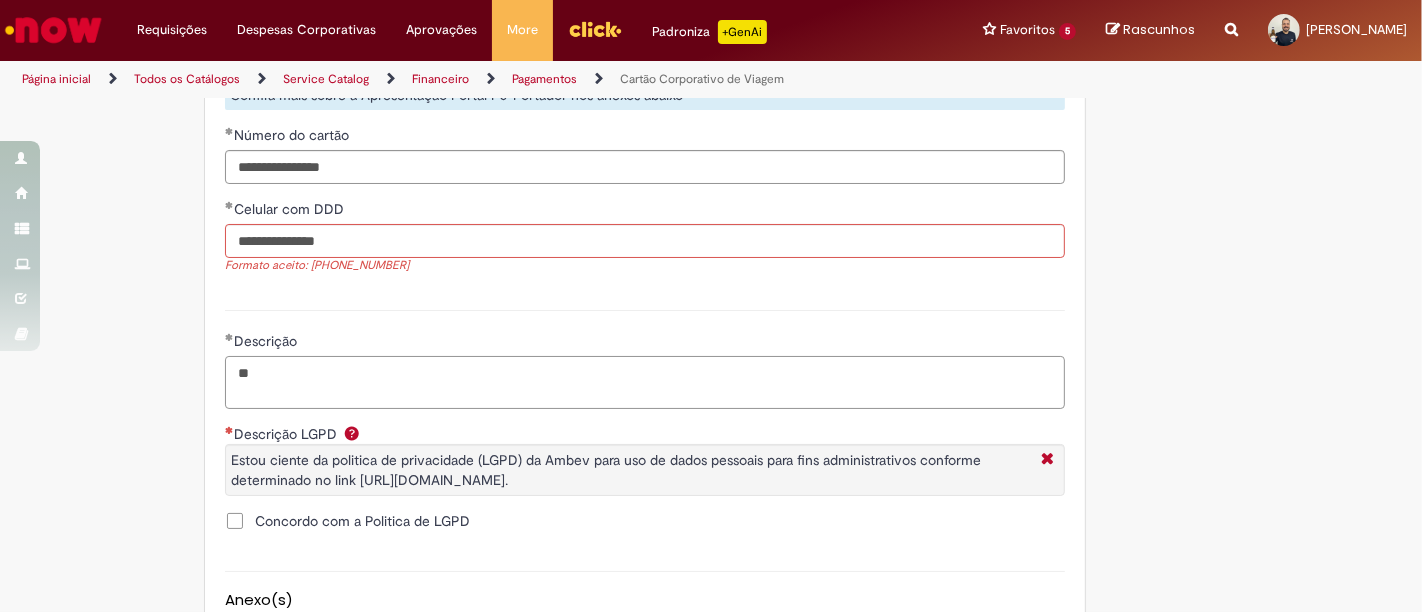 type on "*" 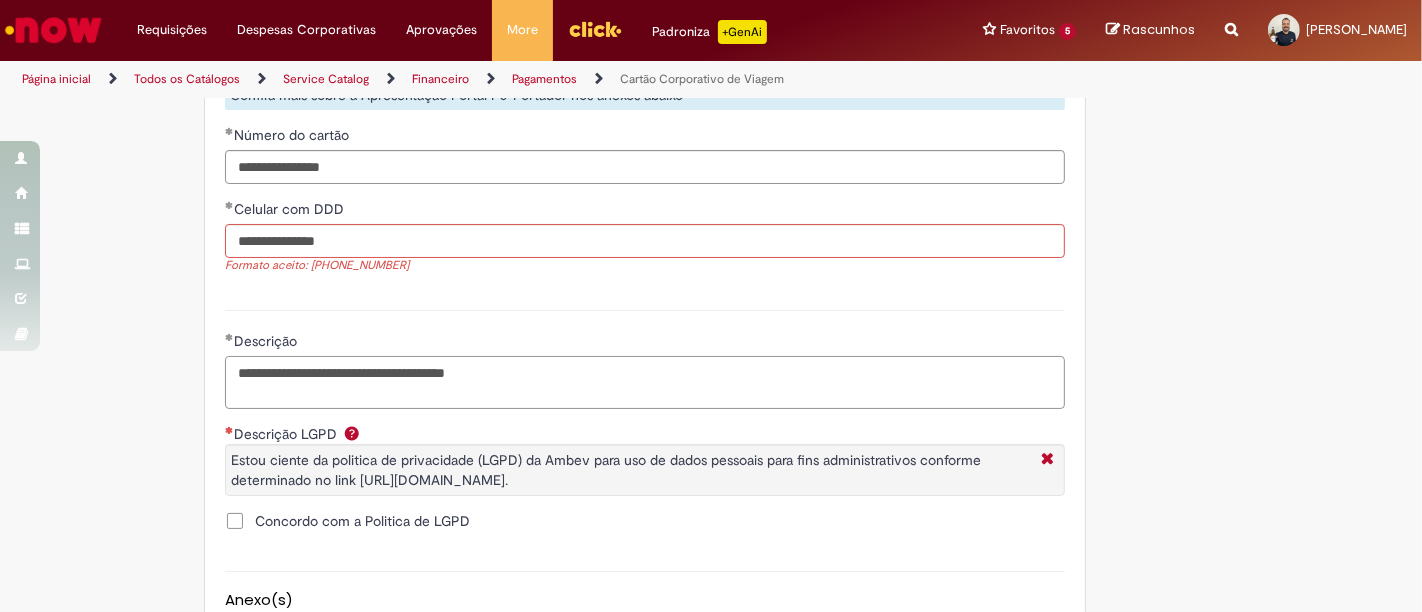 type on "**********" 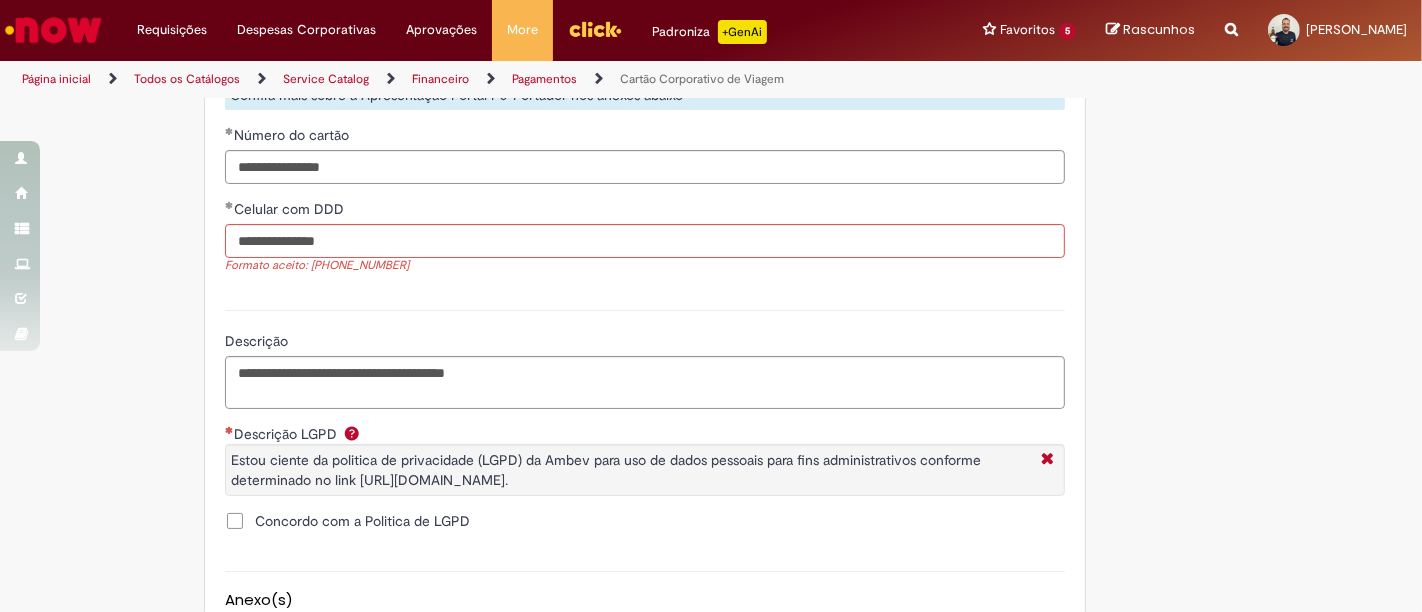 click on "Concordo com a Politica de LGPD" at bounding box center [347, 521] 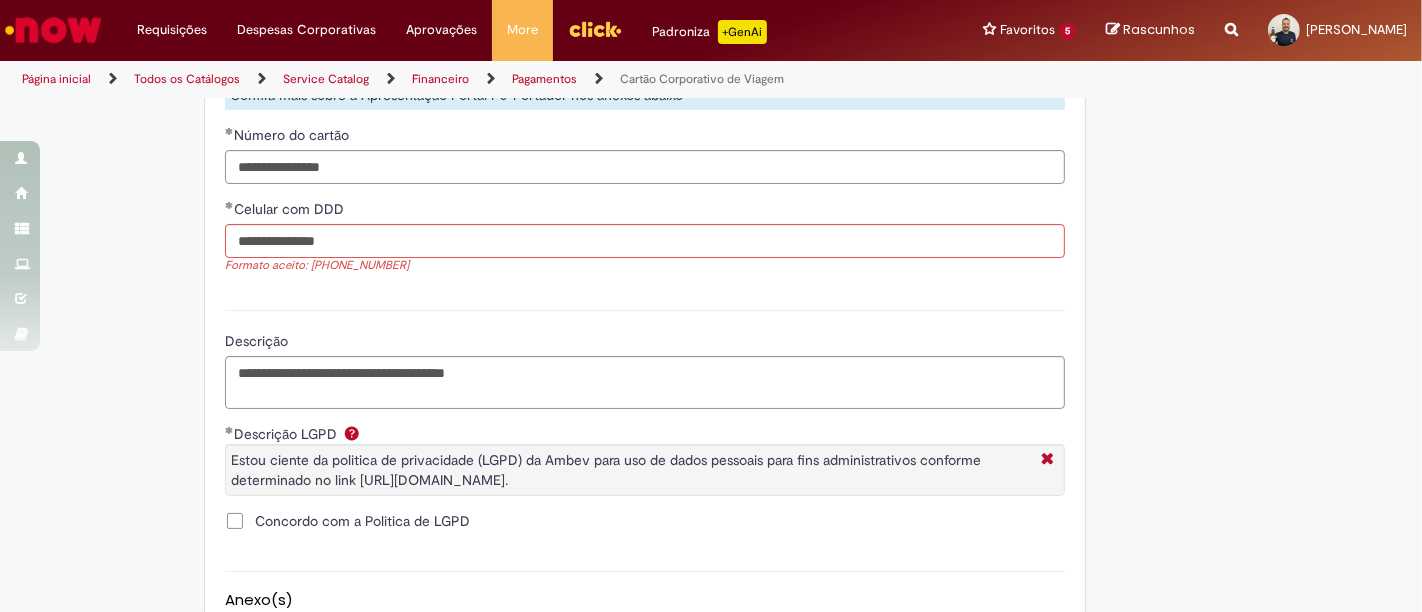 scroll, scrollTop: 777, scrollLeft: 0, axis: vertical 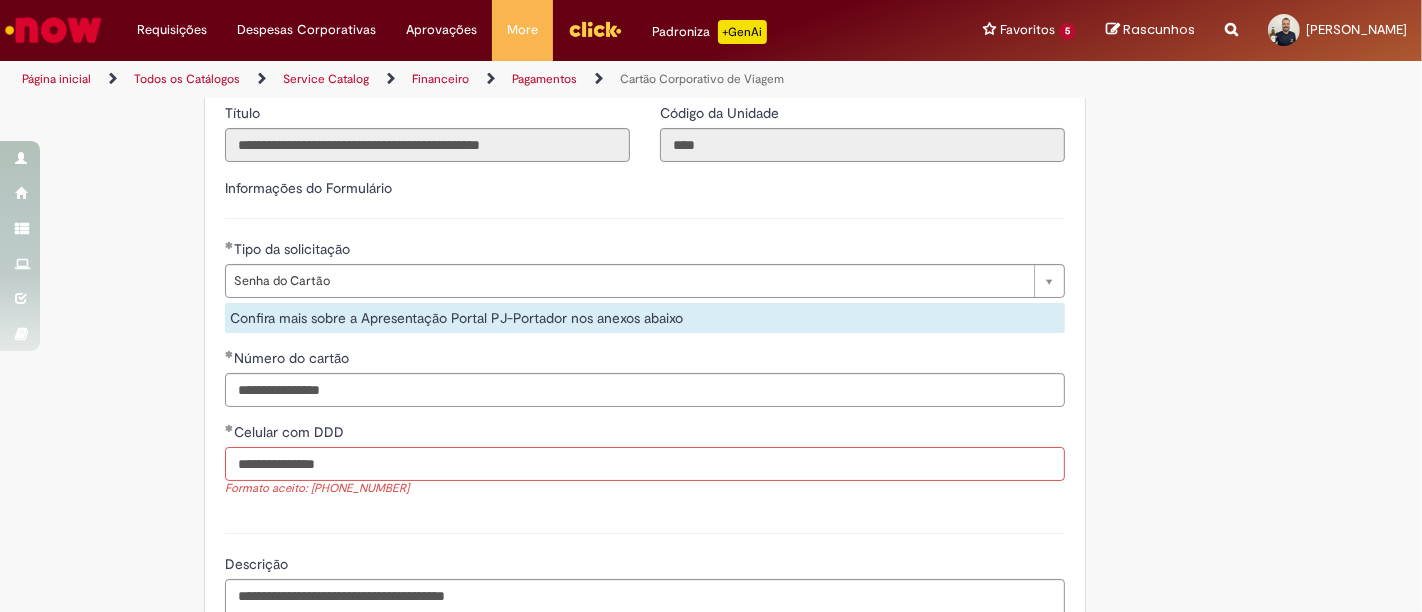 drag, startPoint x: 265, startPoint y: 492, endPoint x: 275, endPoint y: 510, distance: 20.59126 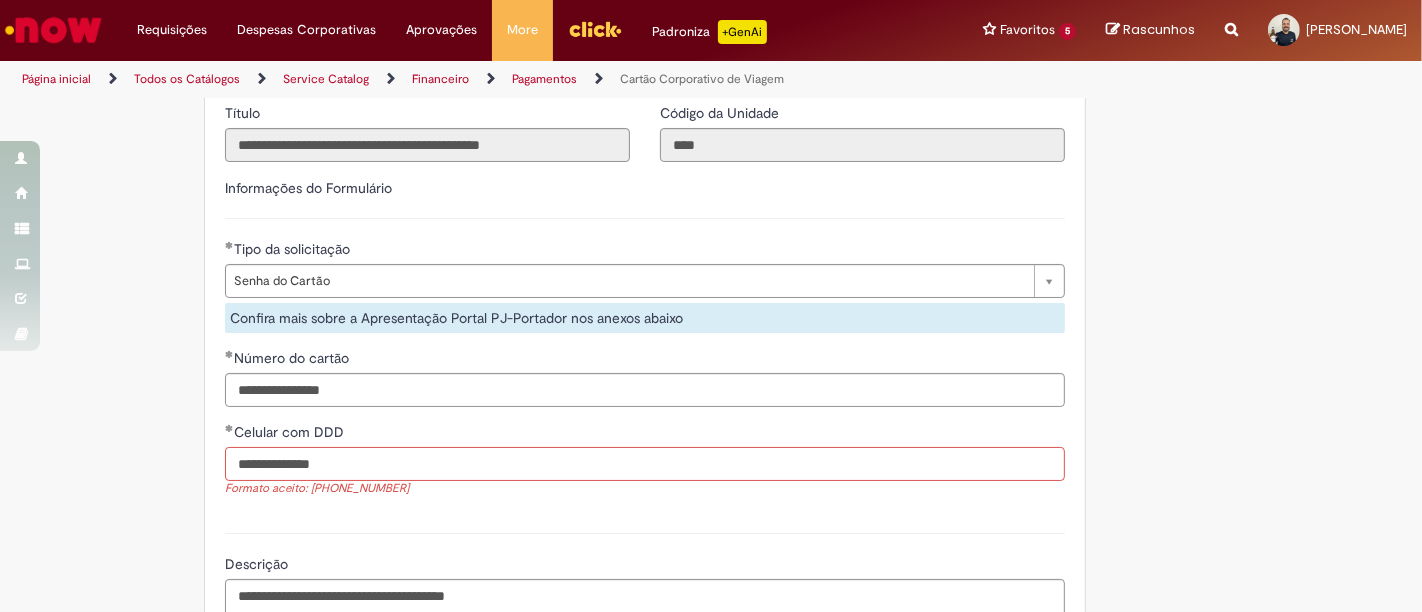 type on "**********" 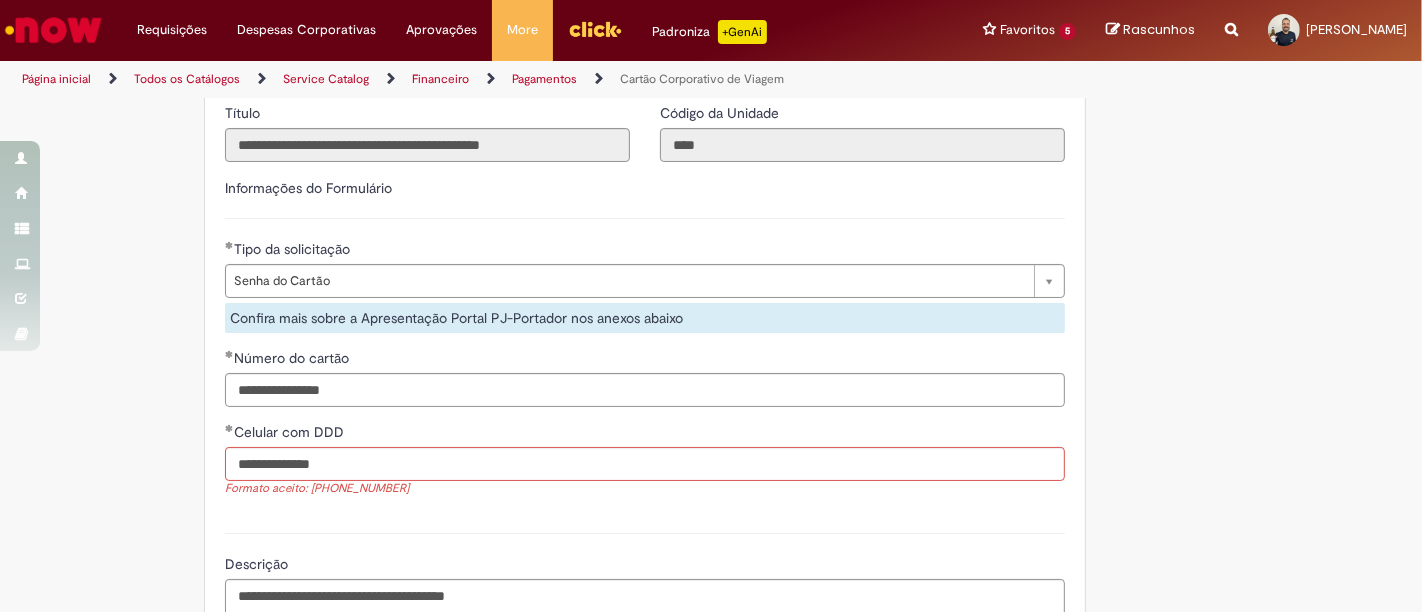 click on "**********" at bounding box center [645, 433] 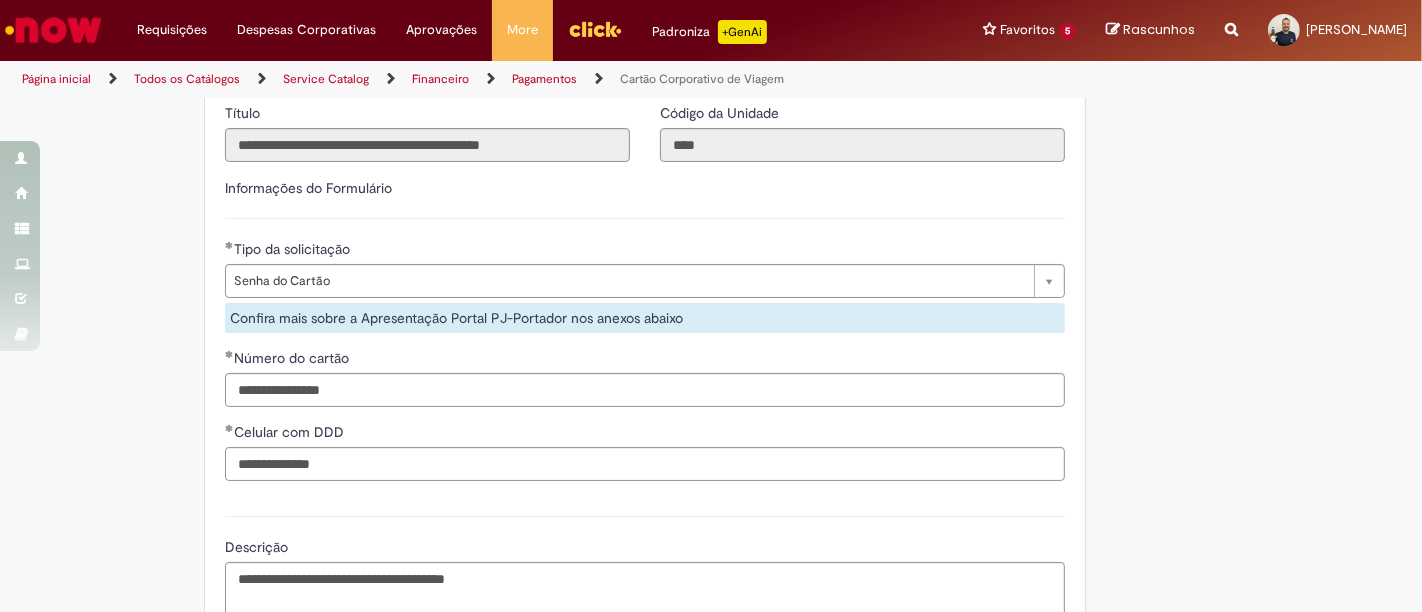 scroll, scrollTop: 1333, scrollLeft: 0, axis: vertical 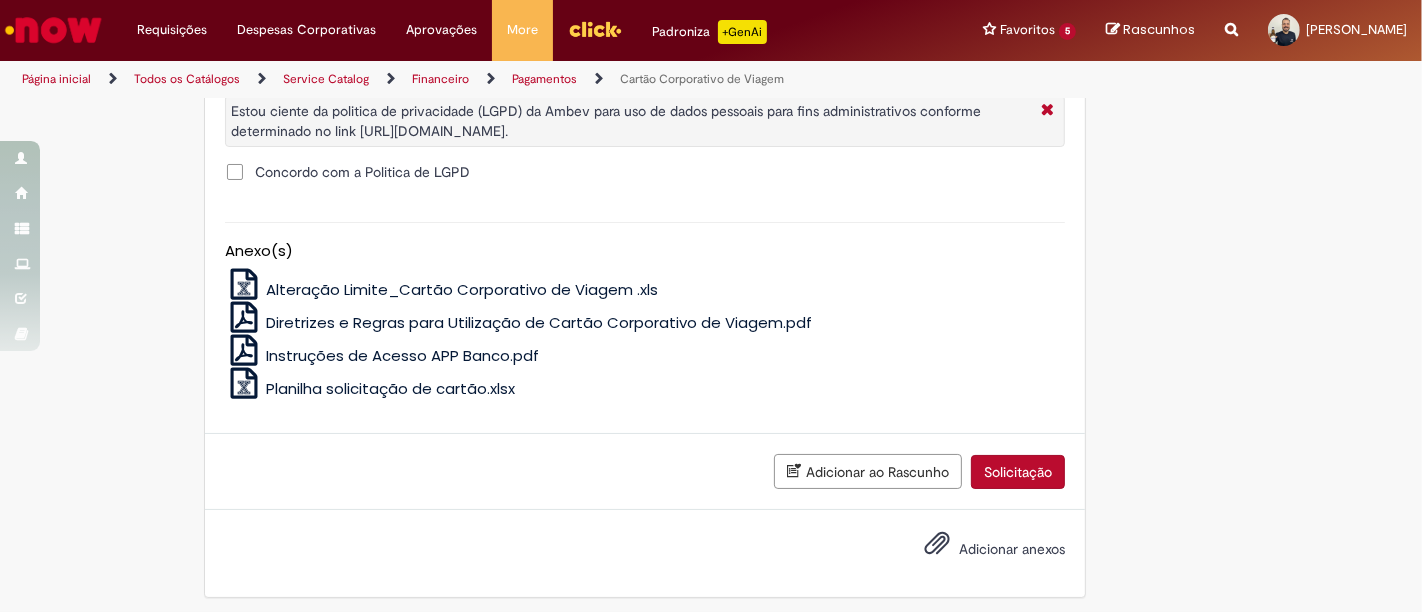 click on "Solicitação" at bounding box center [1018, 472] 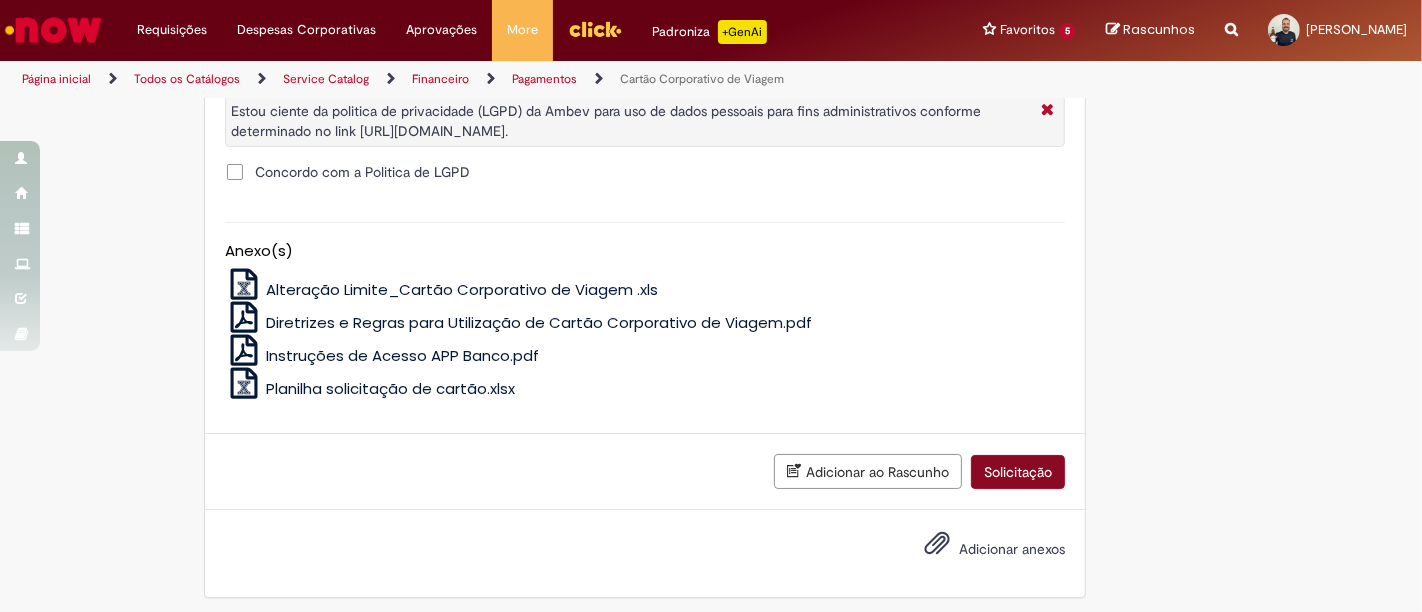 scroll, scrollTop: 1320, scrollLeft: 0, axis: vertical 